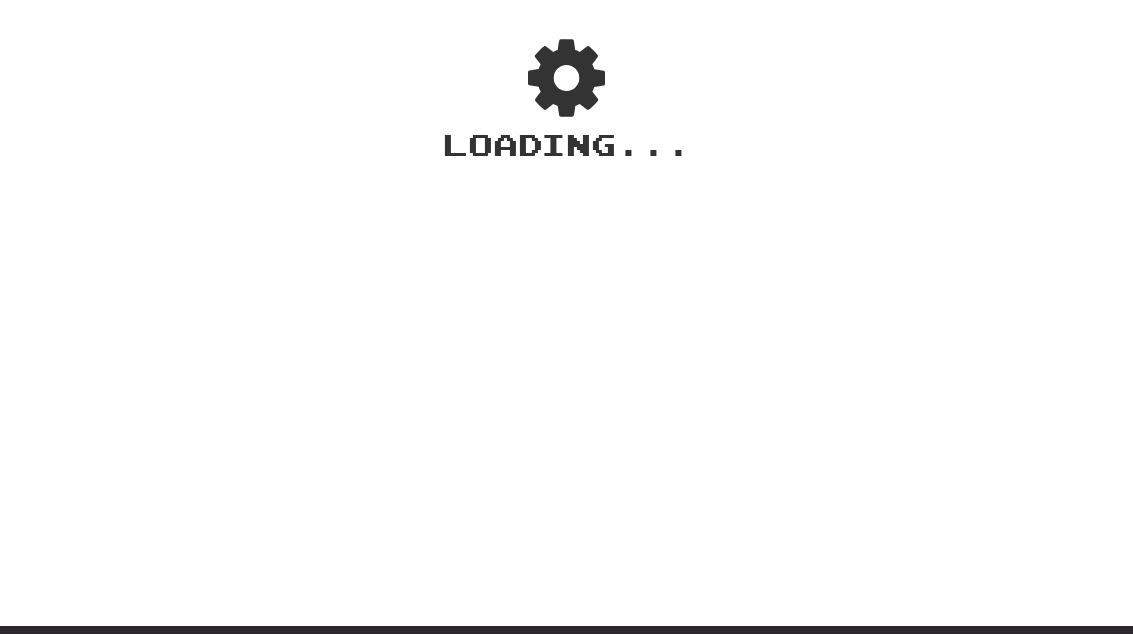scroll, scrollTop: 0, scrollLeft: 0, axis: both 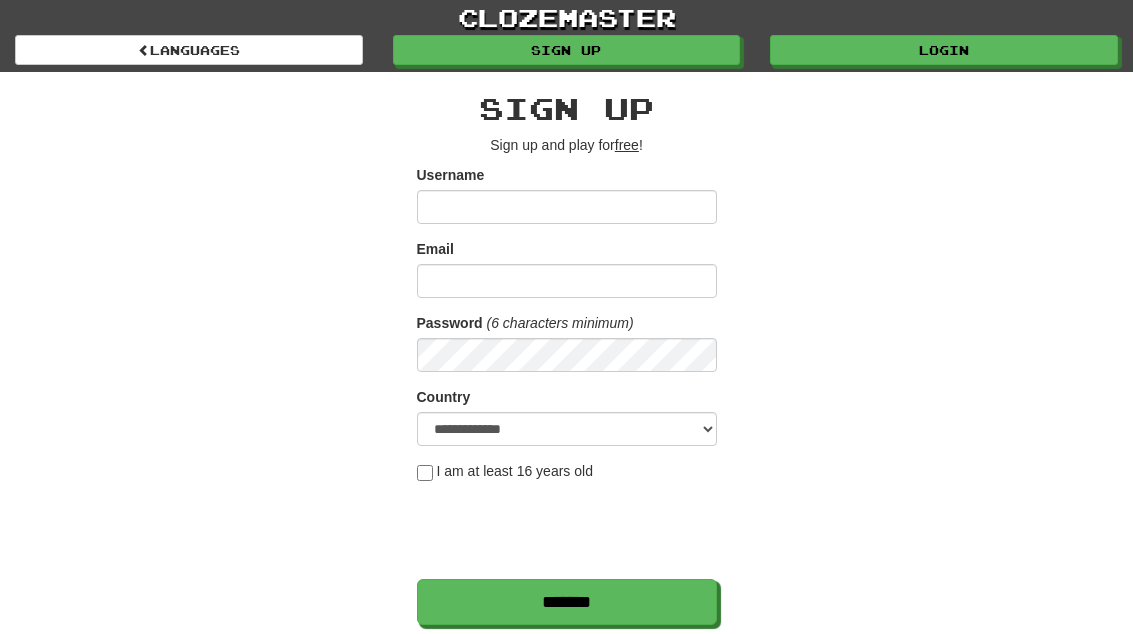 click on "Login" at bounding box center (944, 50) 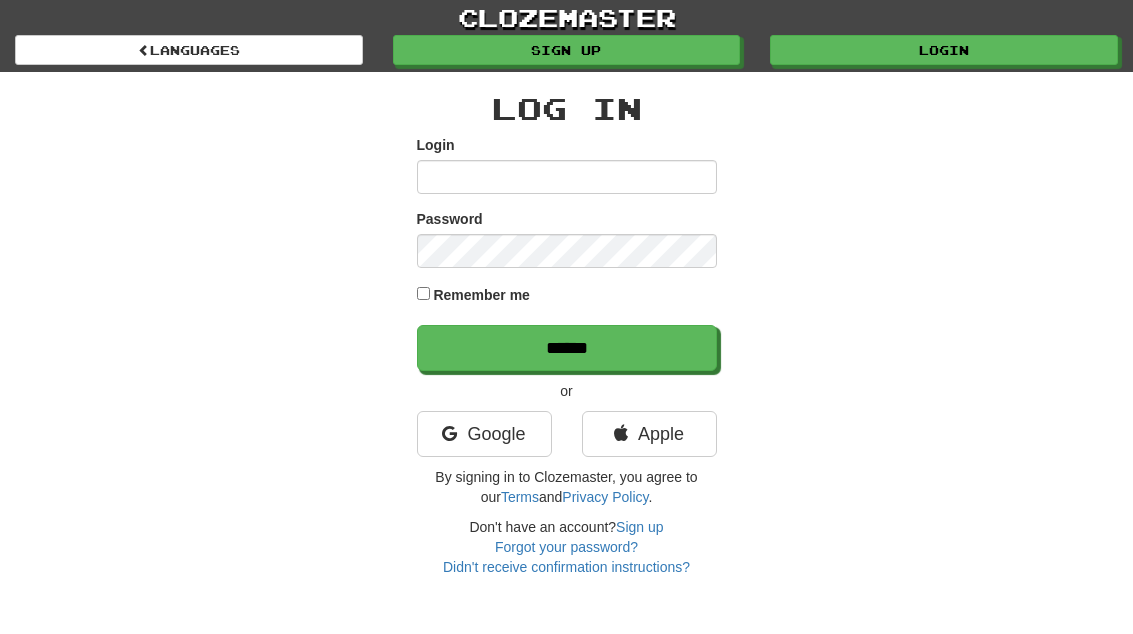 scroll, scrollTop: 0, scrollLeft: 0, axis: both 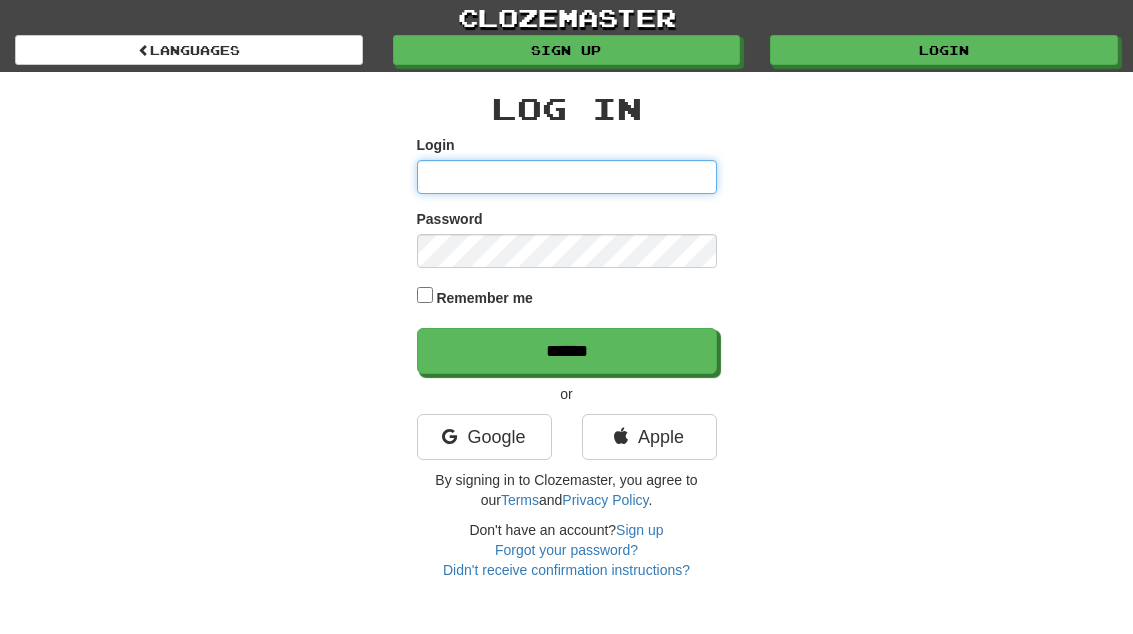 type on "*********" 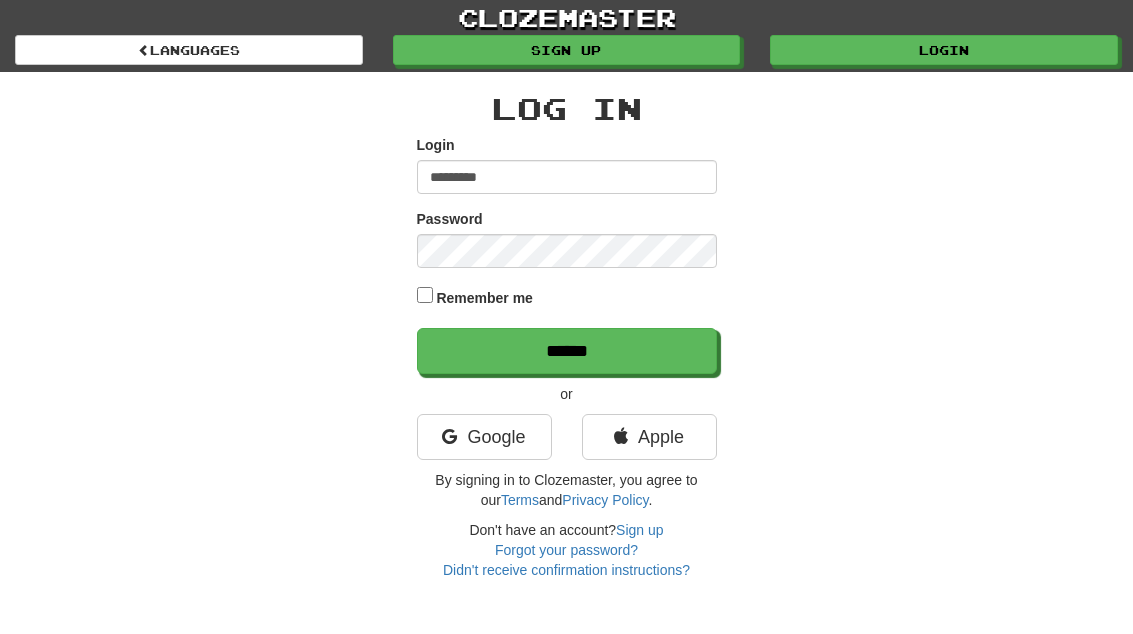 click on "******" at bounding box center [567, 351] 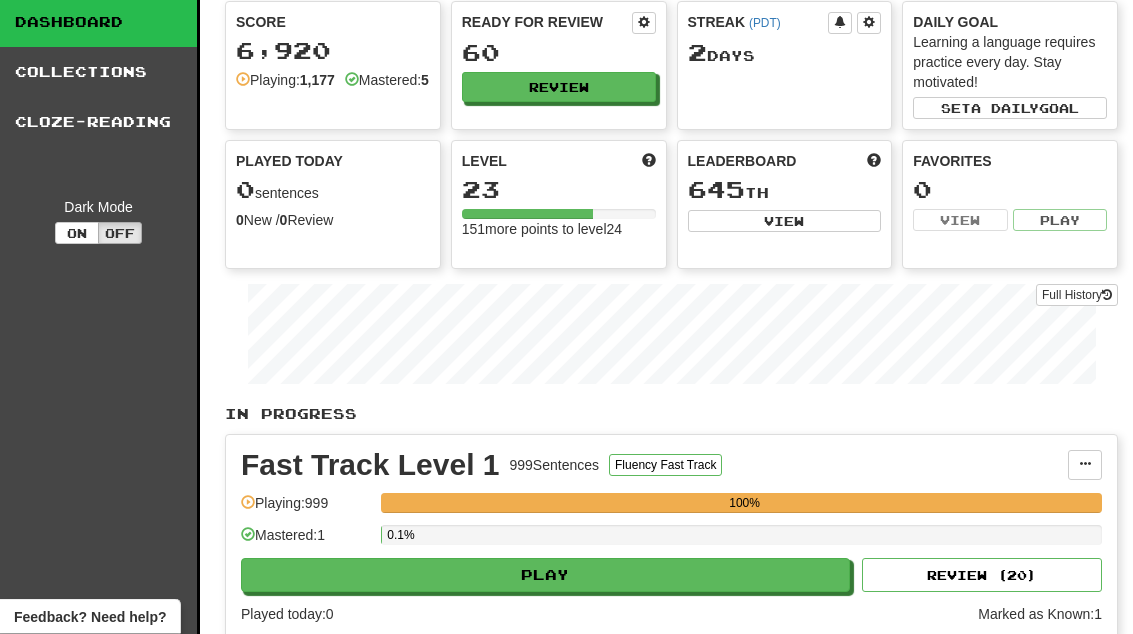 scroll, scrollTop: 62, scrollLeft: 0, axis: vertical 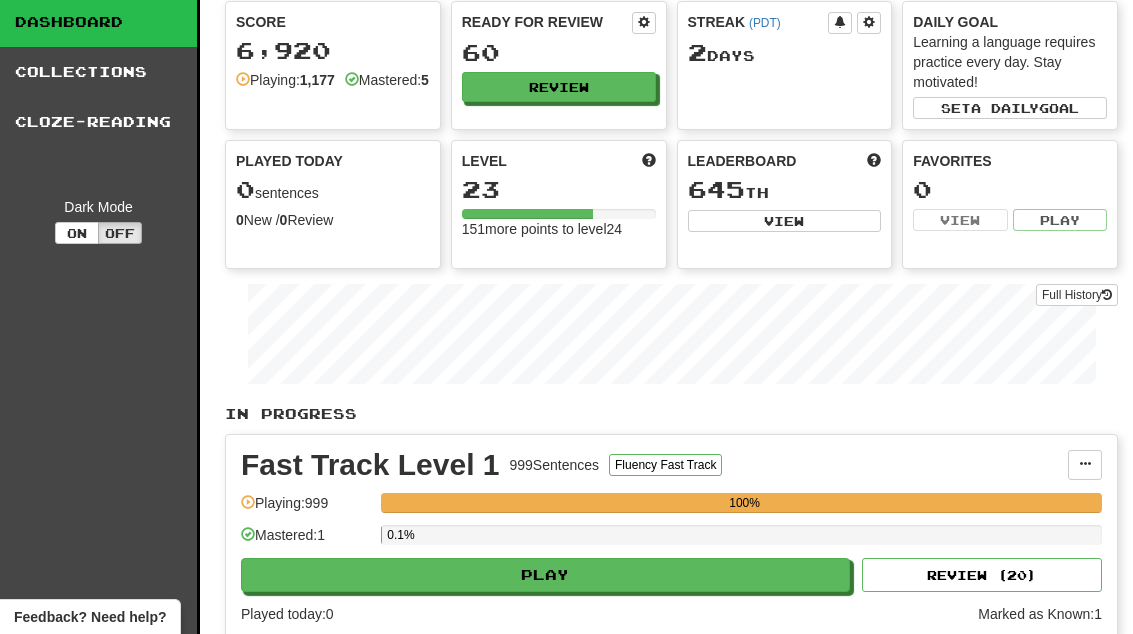click on "Play" at bounding box center [545, 575] 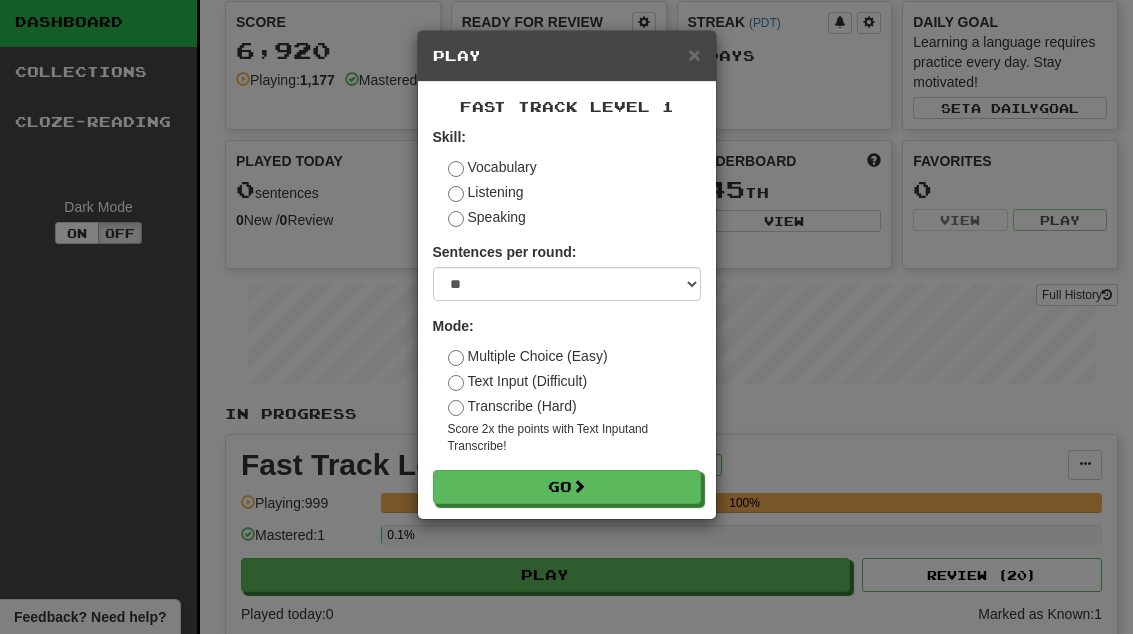 click at bounding box center [579, 486] 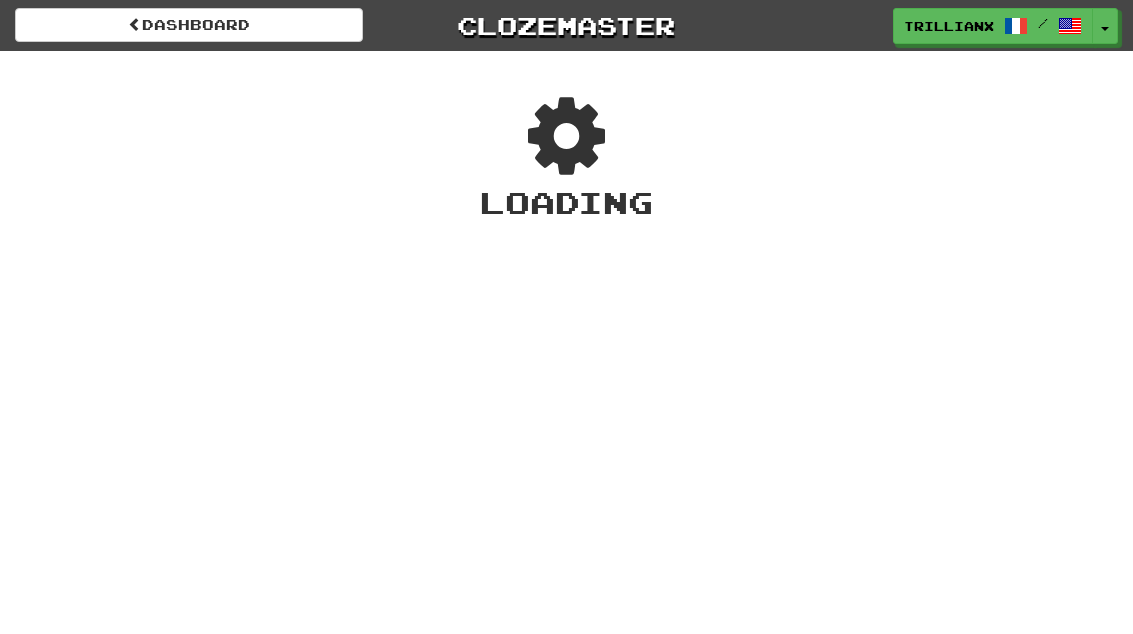 scroll, scrollTop: 0, scrollLeft: 0, axis: both 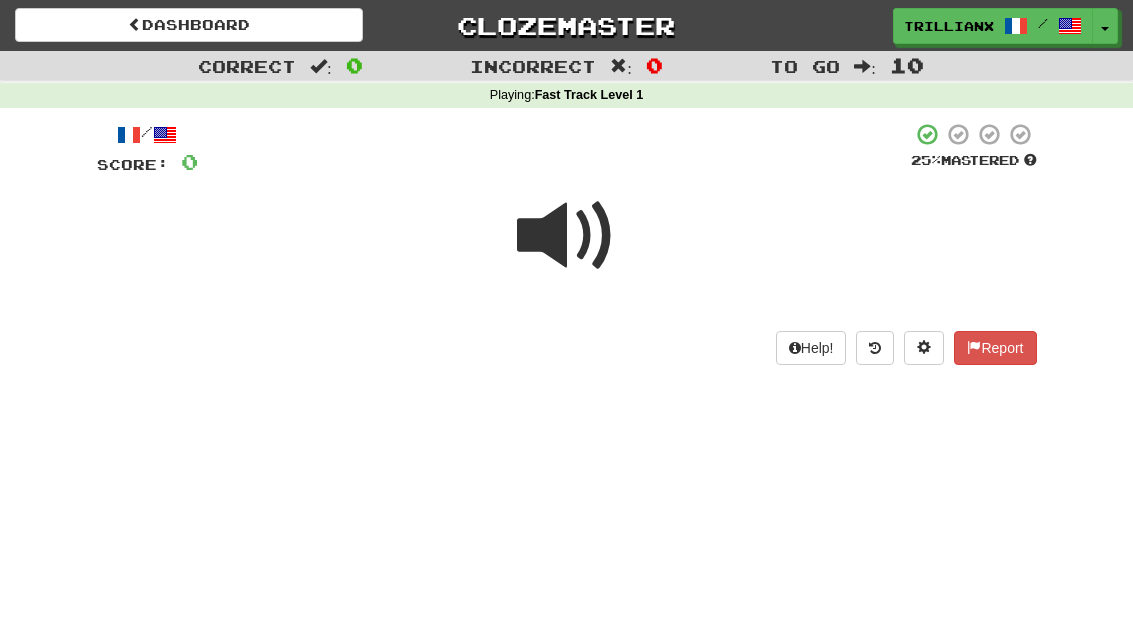 click at bounding box center [567, 236] 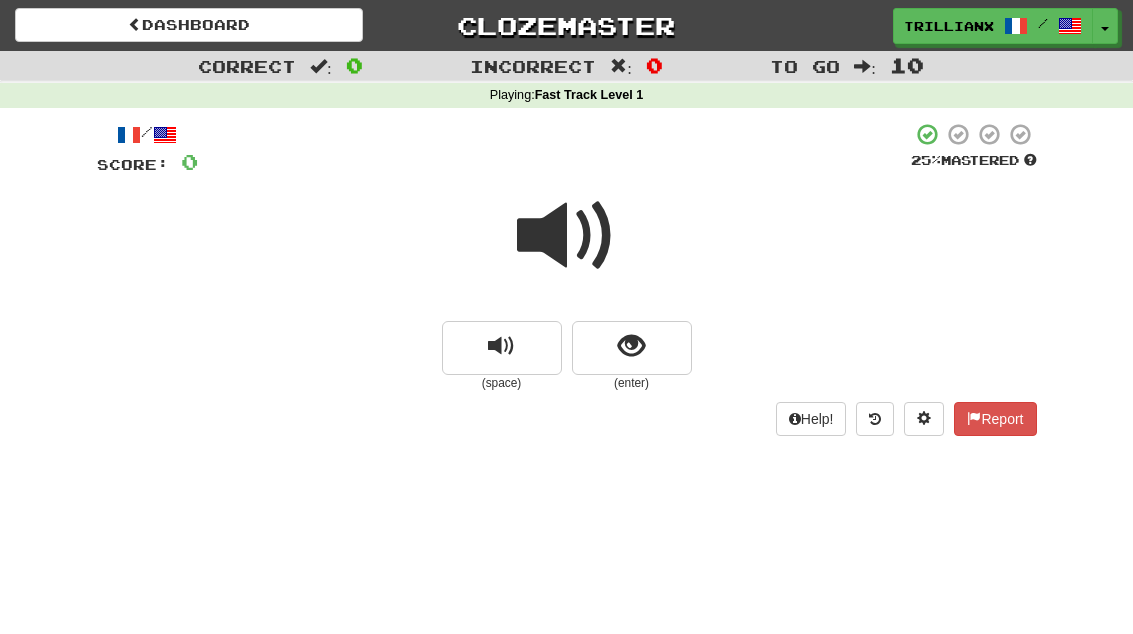 click at bounding box center (632, 348) 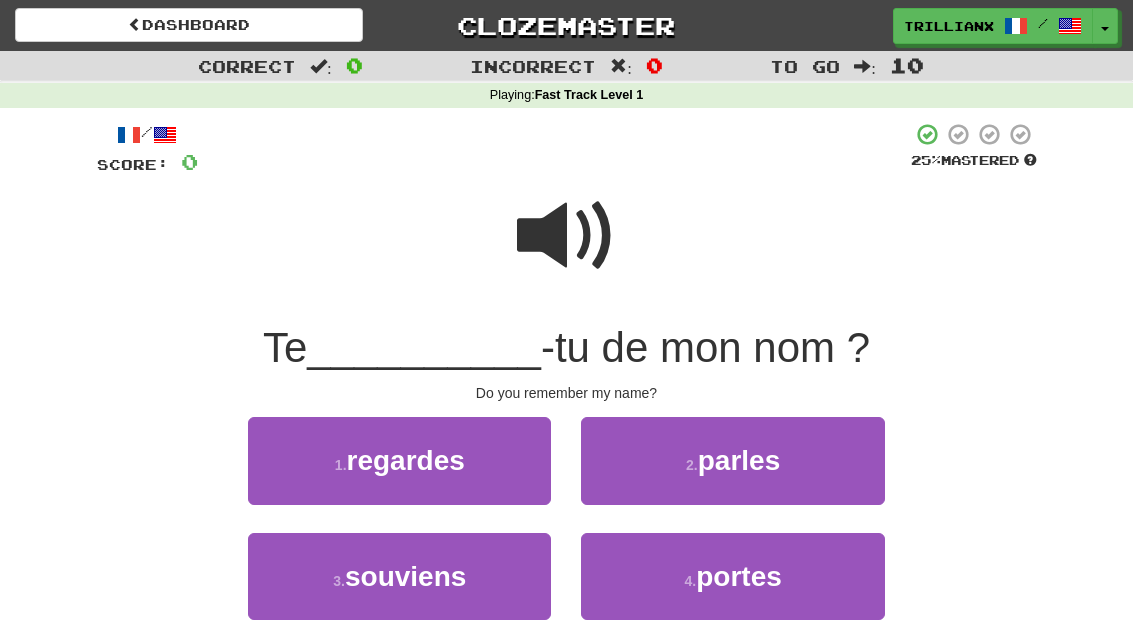 click on "souviens" at bounding box center (405, 576) 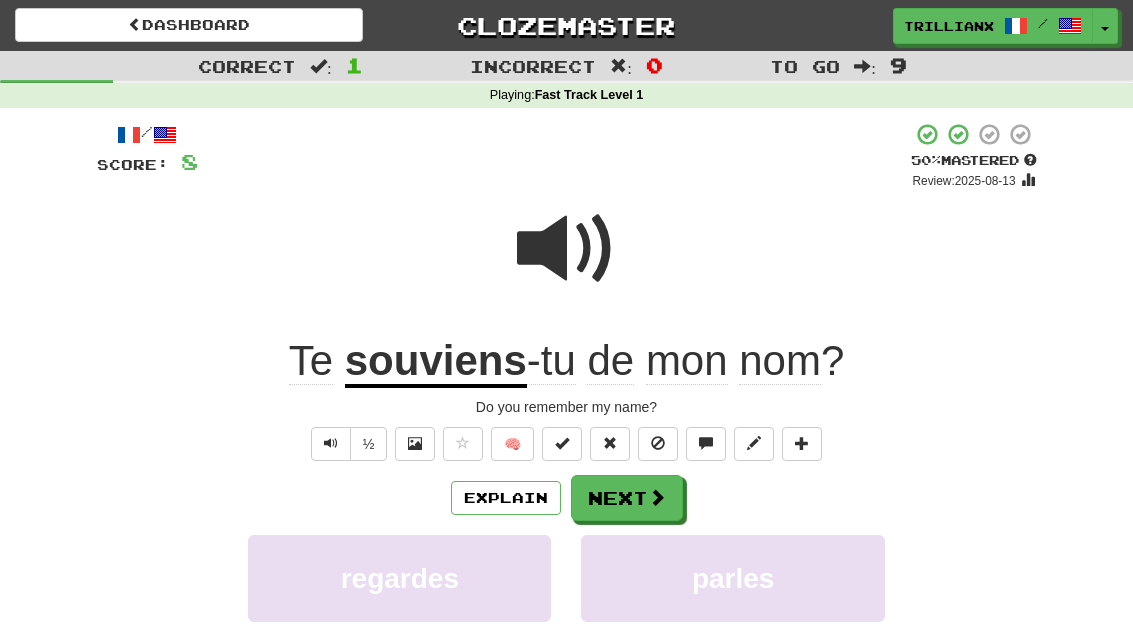 click on "Next" at bounding box center [627, 498] 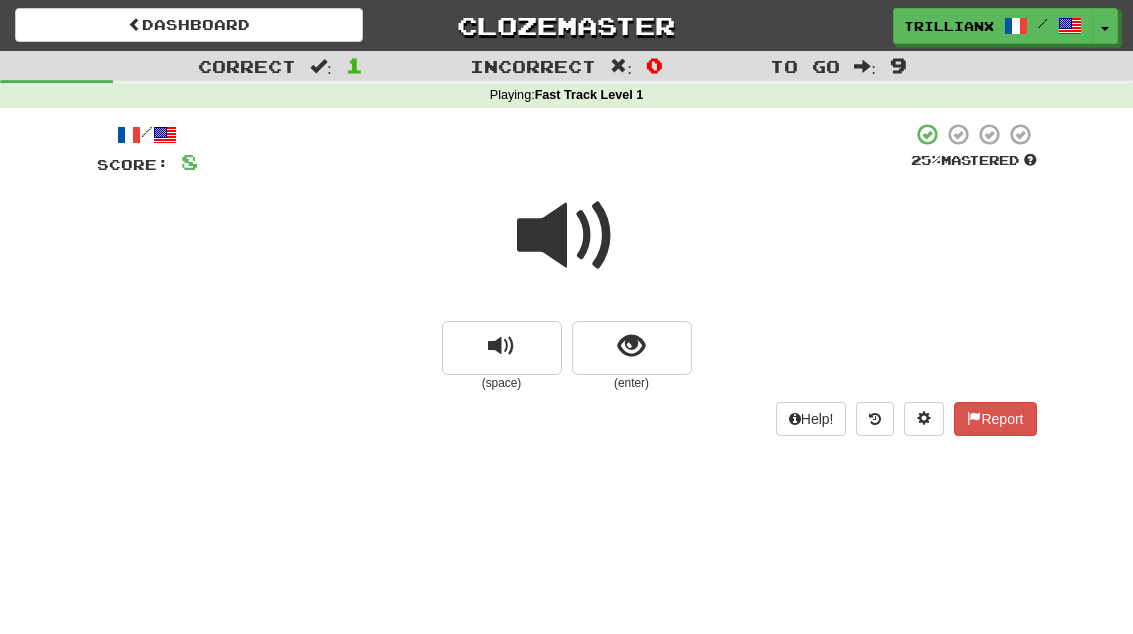 click at bounding box center [632, 348] 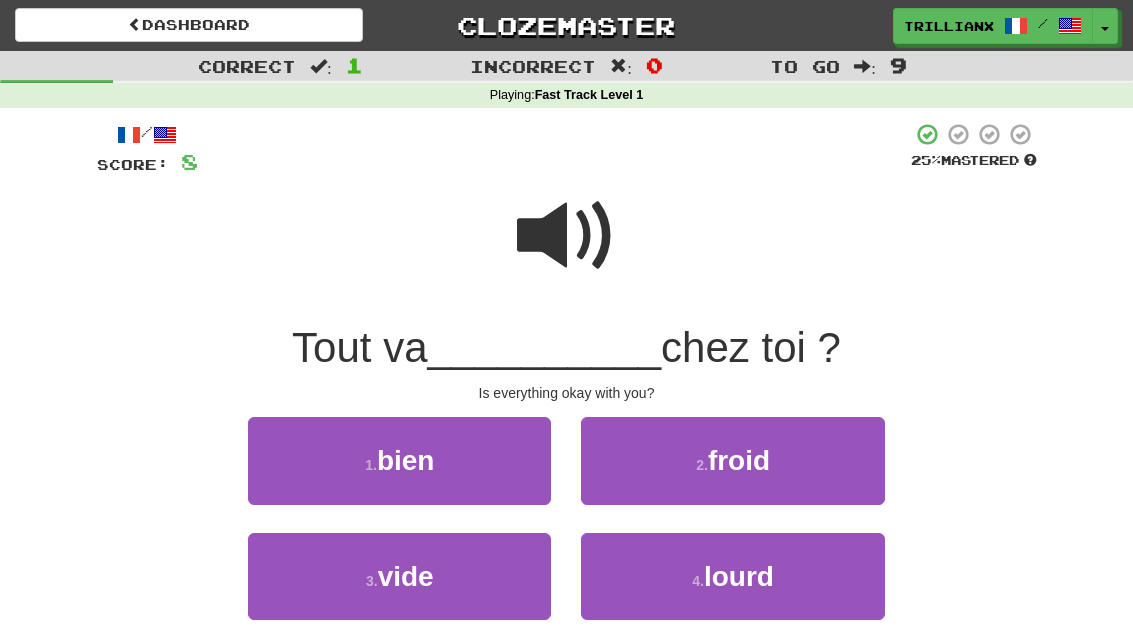click on "bien" at bounding box center [406, 460] 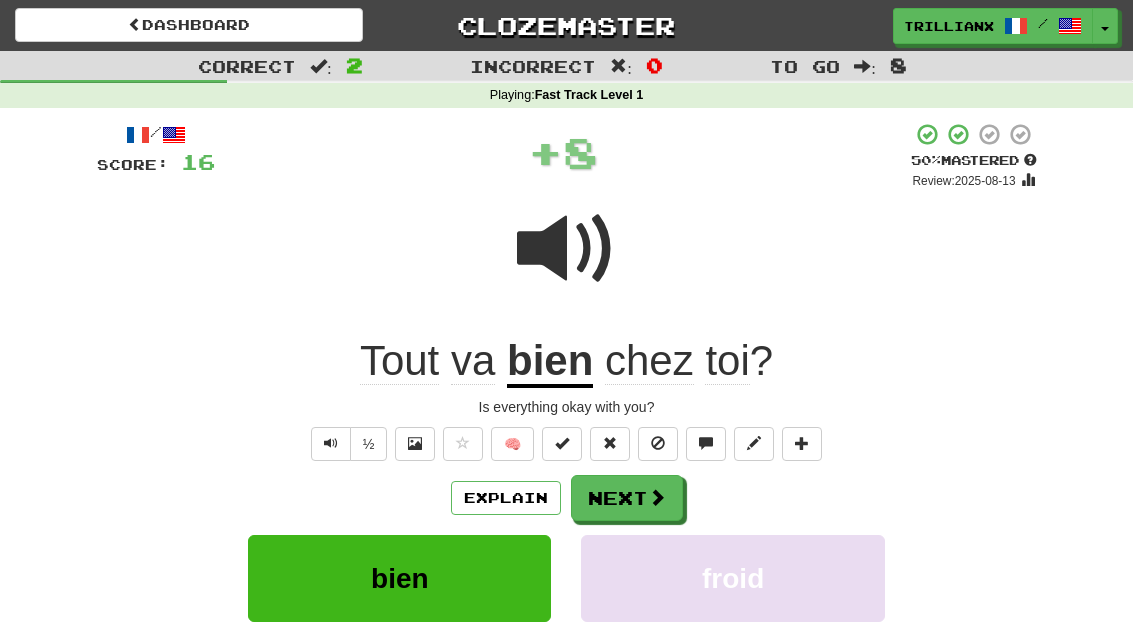click on "Next" at bounding box center [627, 498] 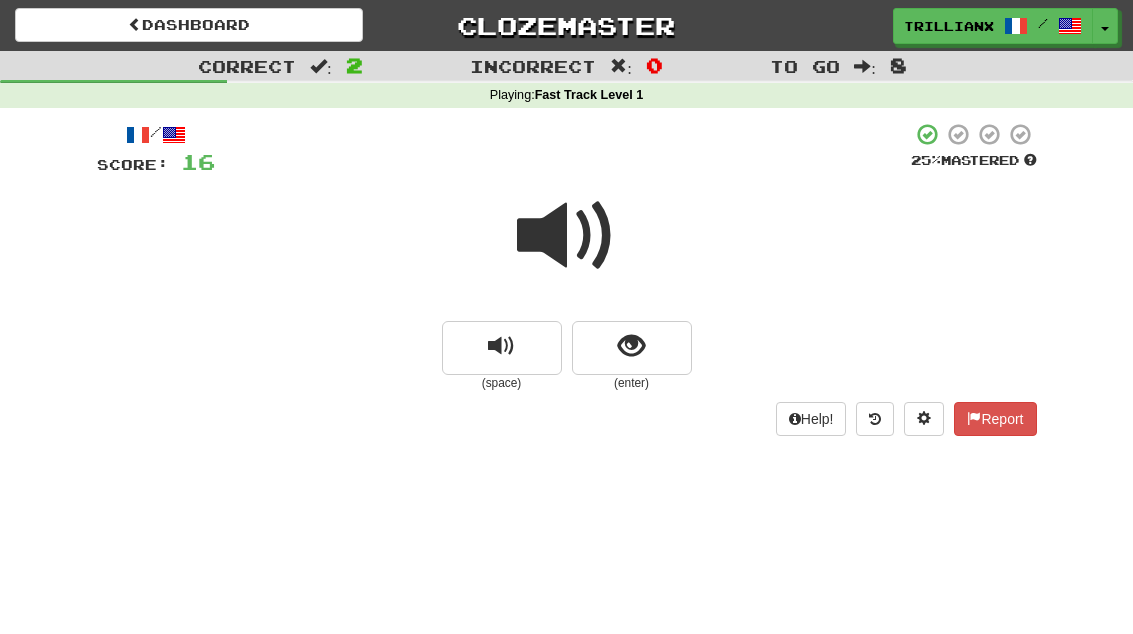 click at bounding box center [632, 348] 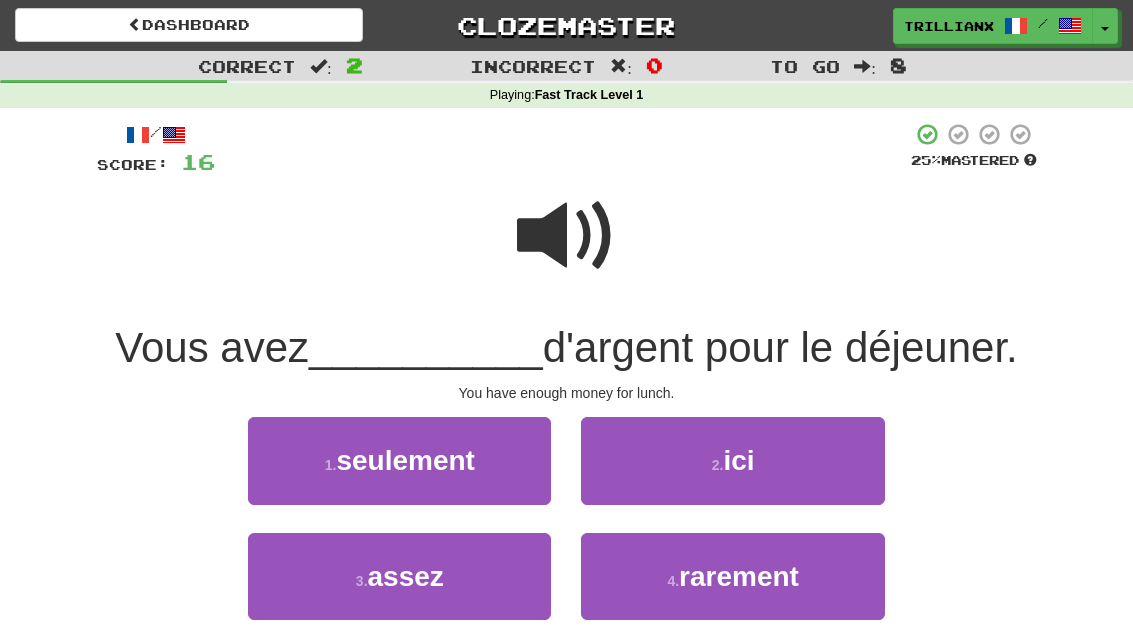click on "assez" at bounding box center [406, 576] 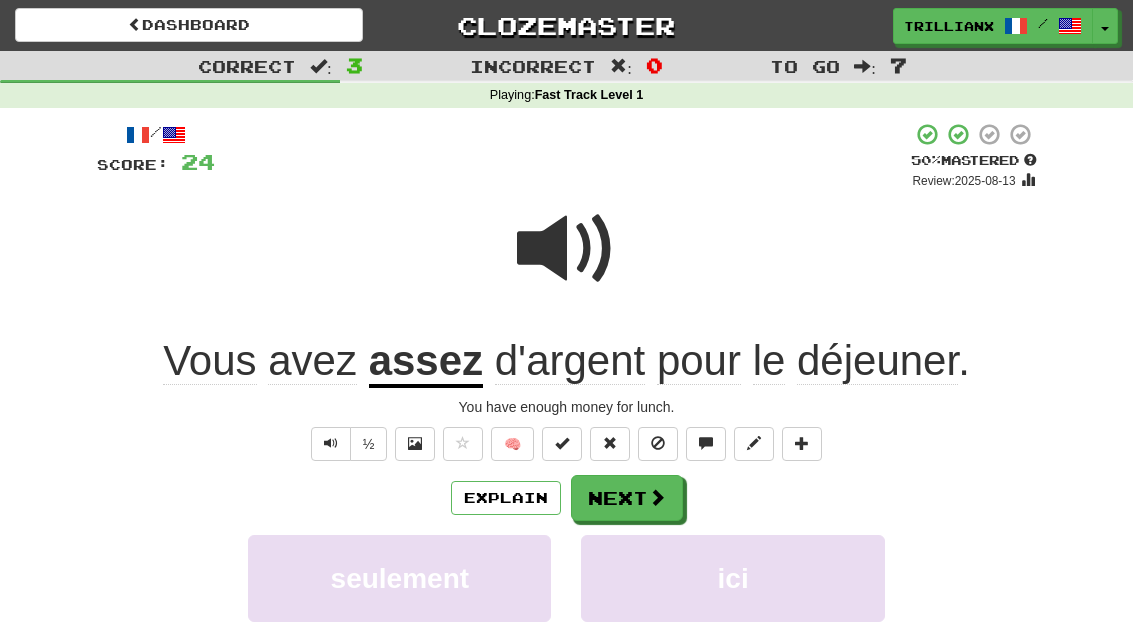 click on "Next" at bounding box center (627, 498) 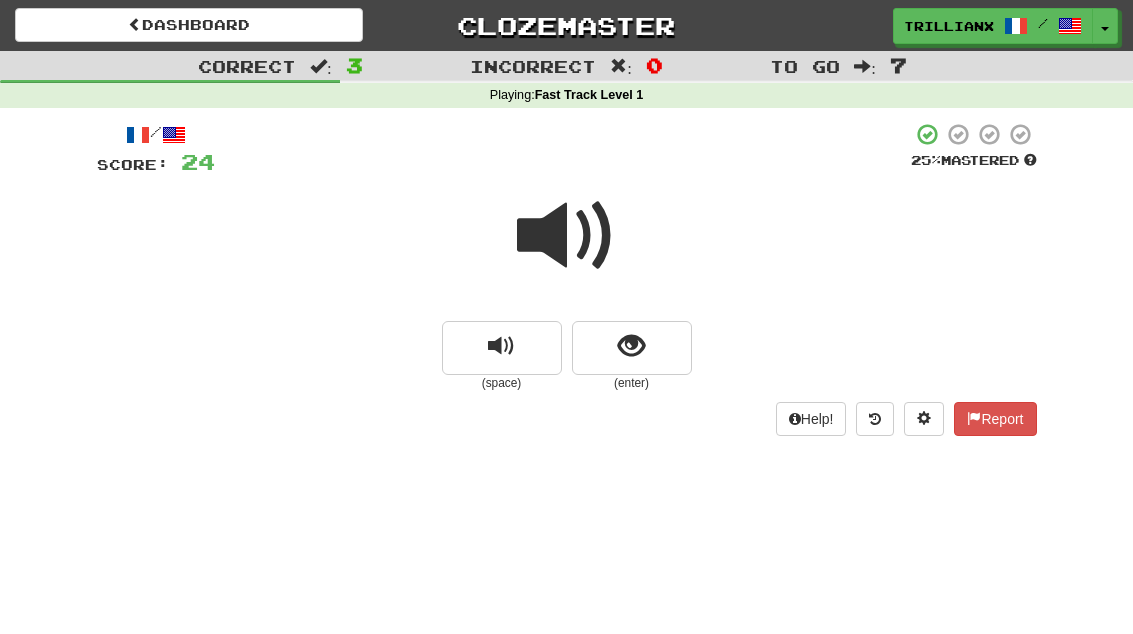 click at bounding box center [567, 236] 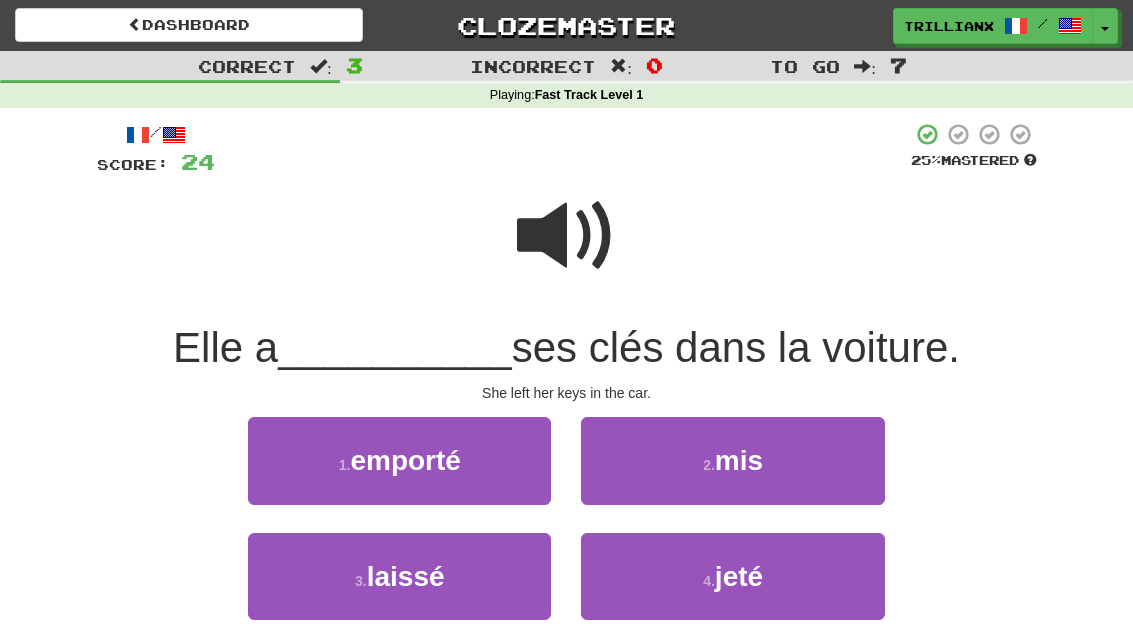 click on "laissé" at bounding box center (406, 576) 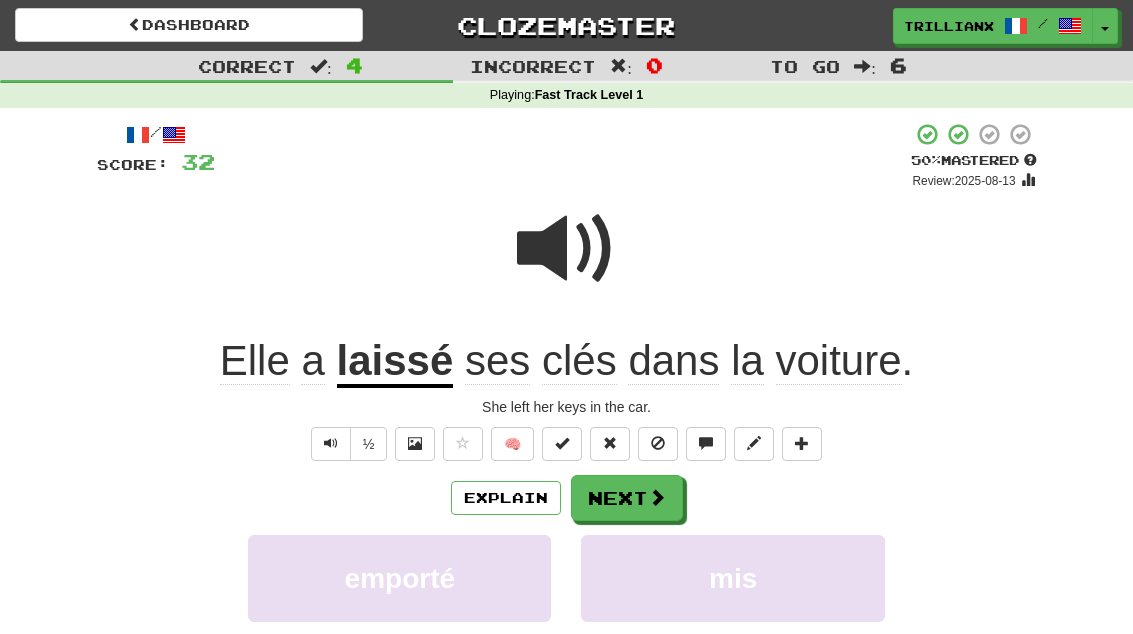 click on "Next" at bounding box center (627, 498) 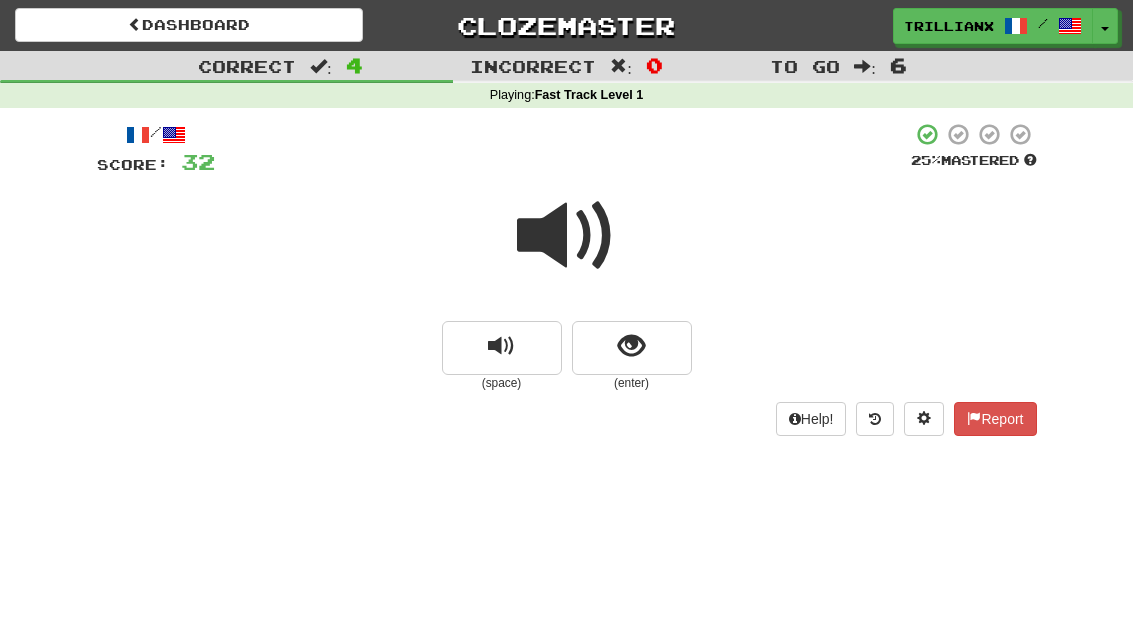 click at bounding box center (632, 348) 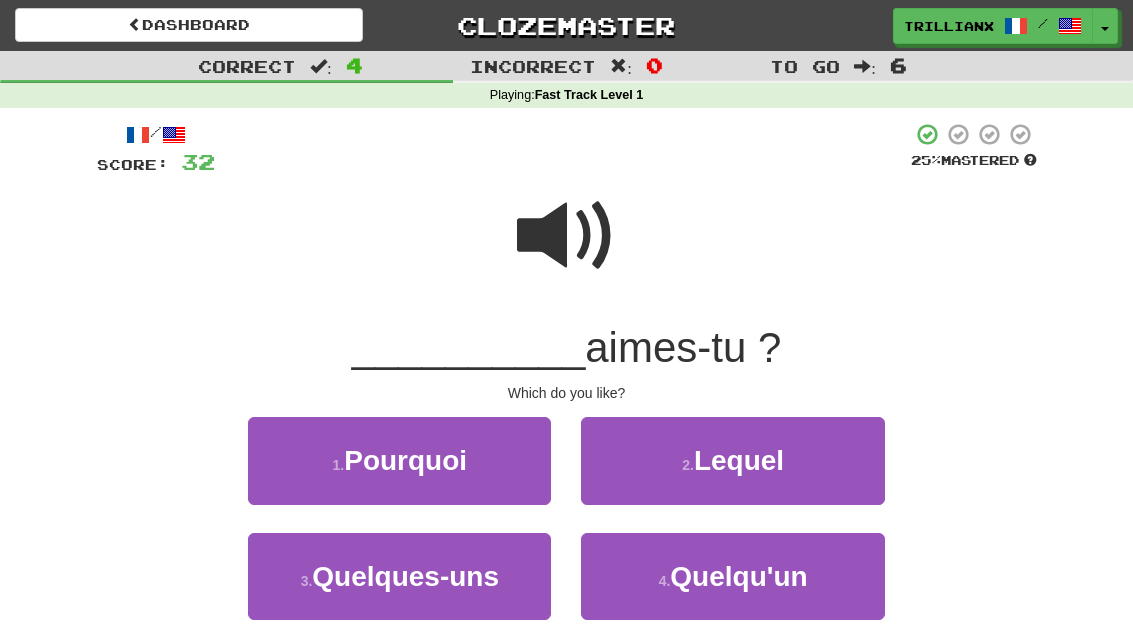 click on "Lequel" at bounding box center [739, 460] 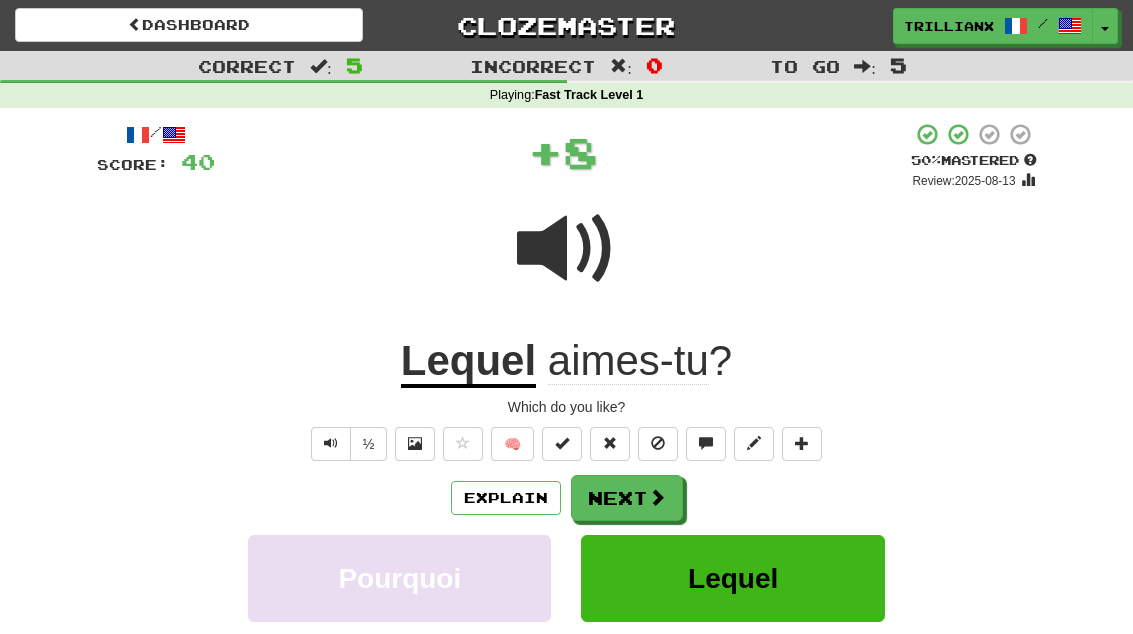 click on "Next" at bounding box center [627, 498] 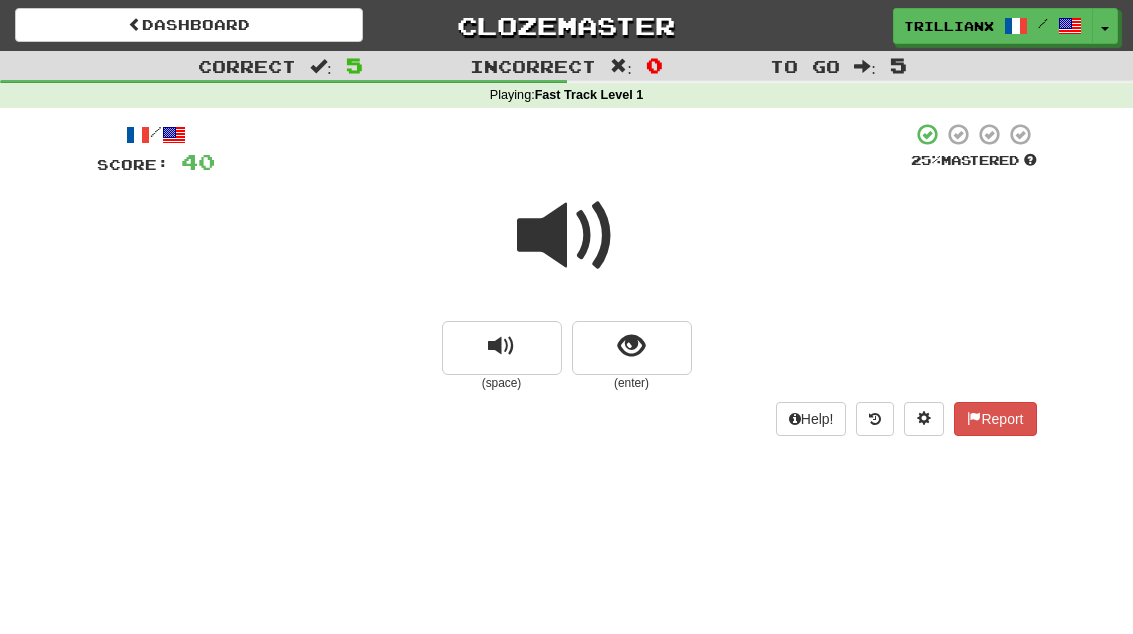 click at bounding box center (501, 346) 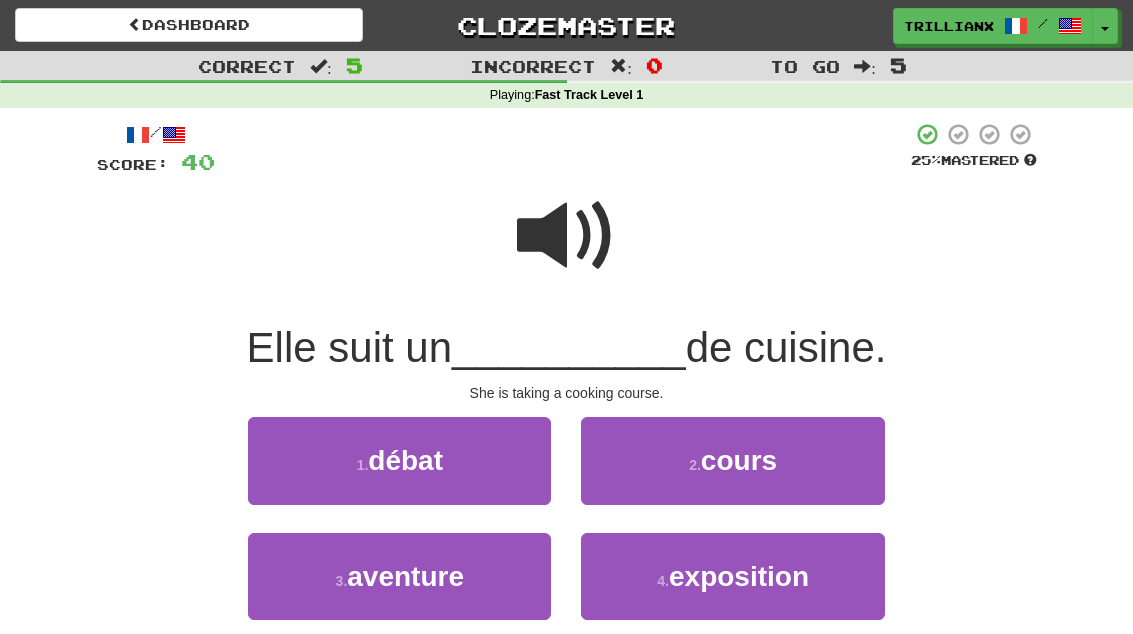 click on "cours" at bounding box center (739, 460) 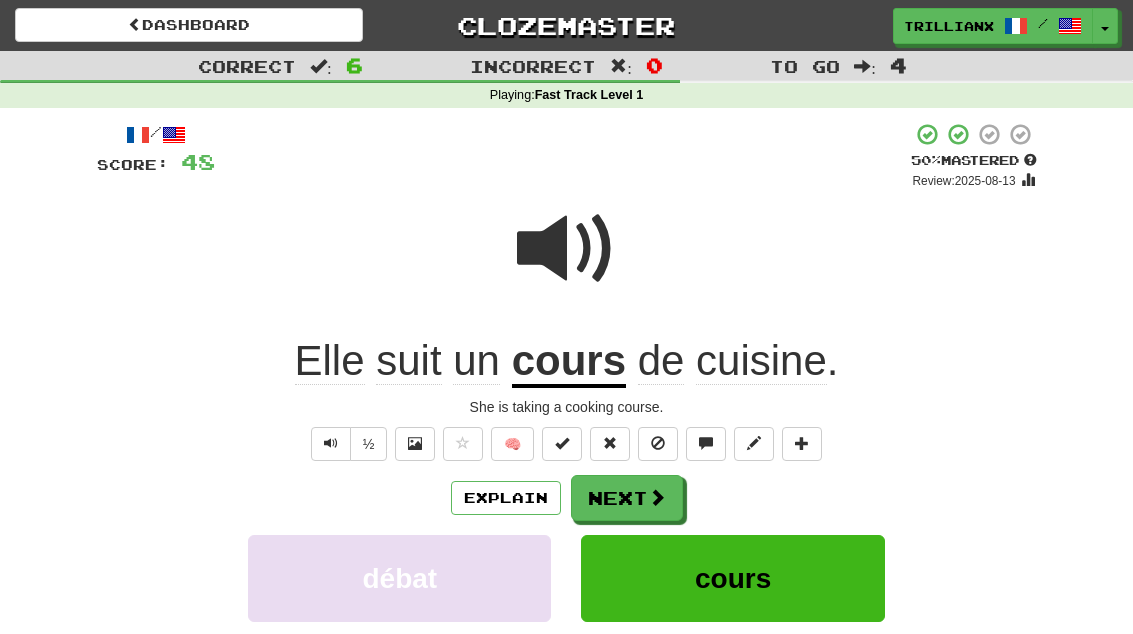 click on "Next" at bounding box center [627, 498] 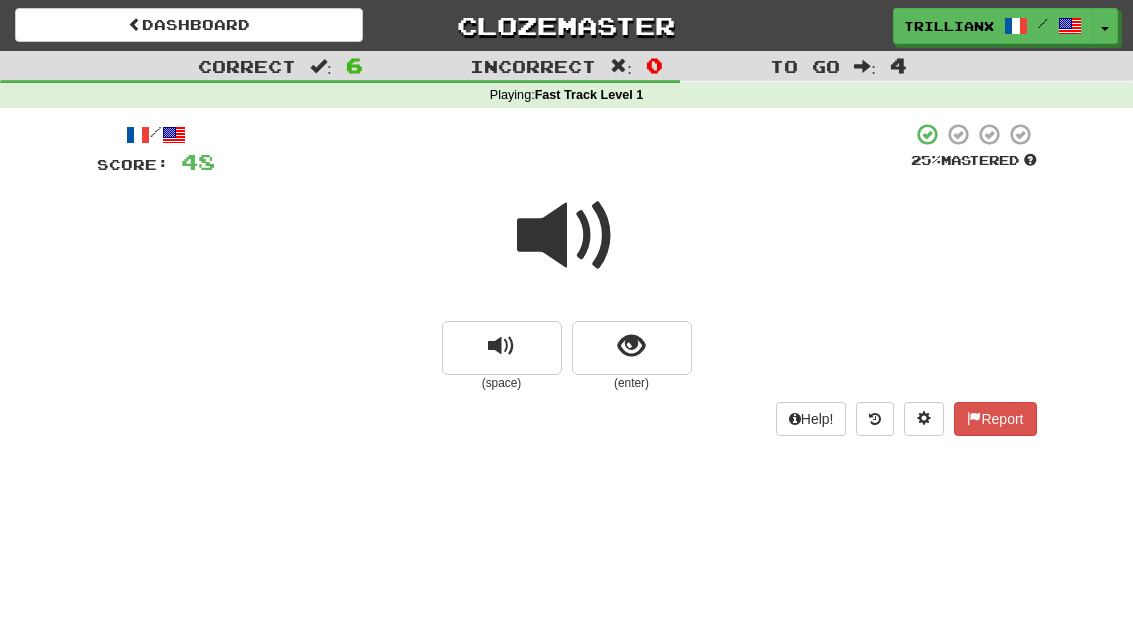 click at bounding box center (631, 346) 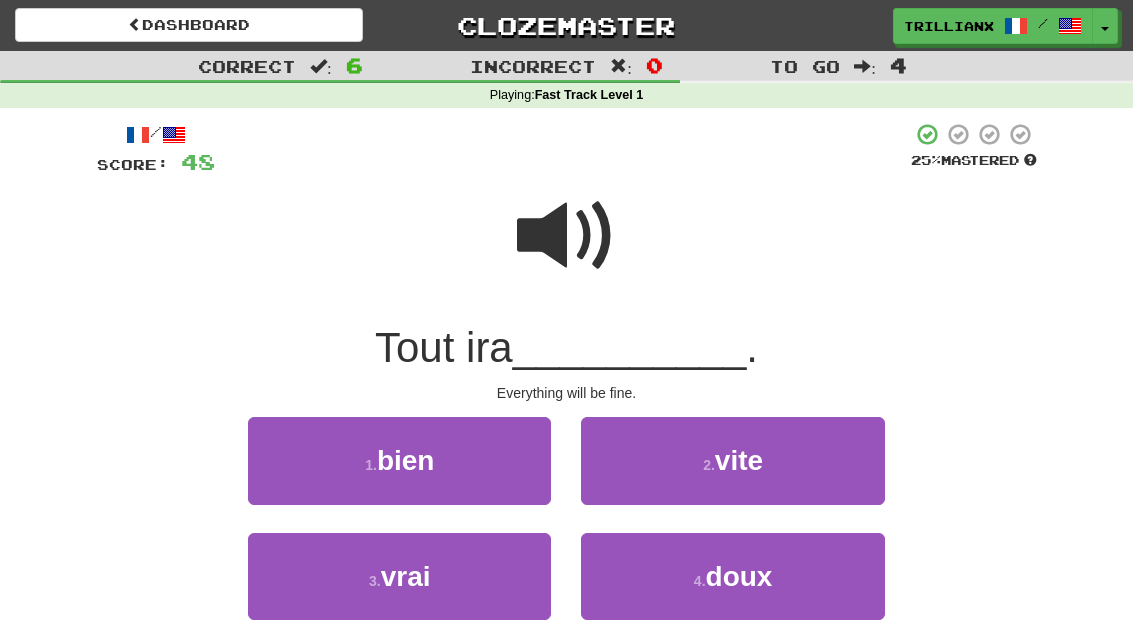 click on "bien" at bounding box center [406, 460] 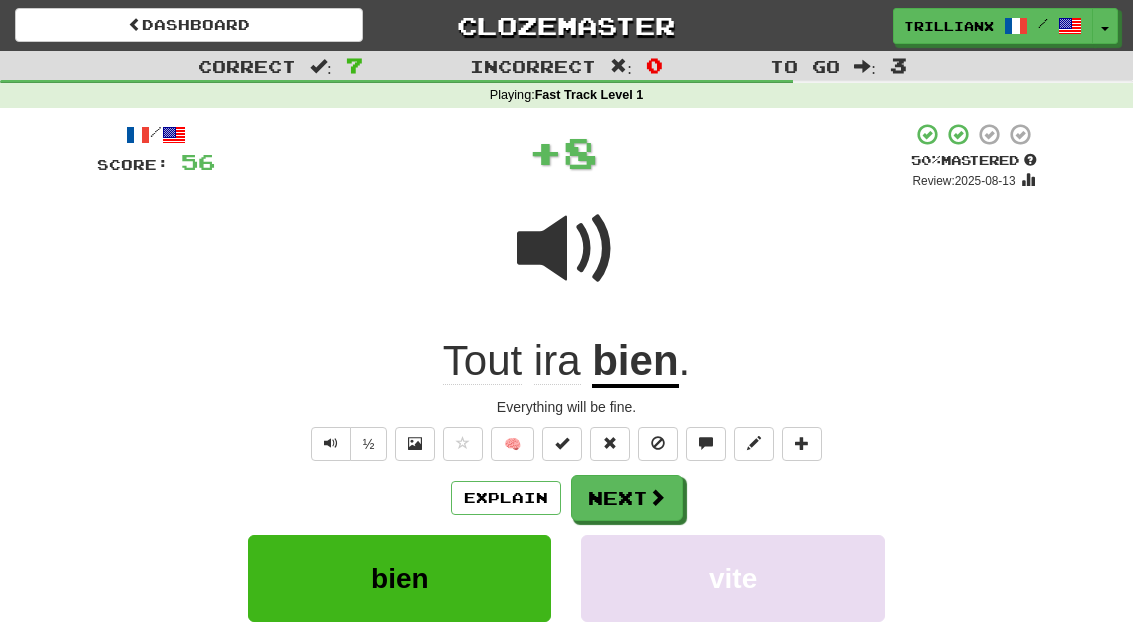 click on "Next" at bounding box center [627, 498] 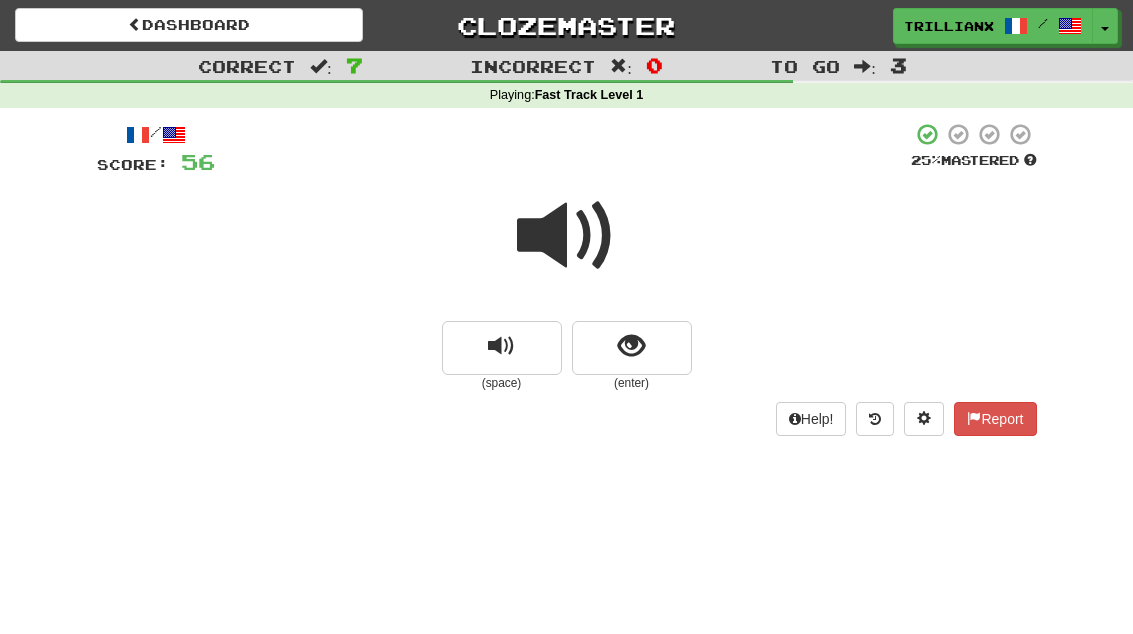 click at bounding box center [632, 348] 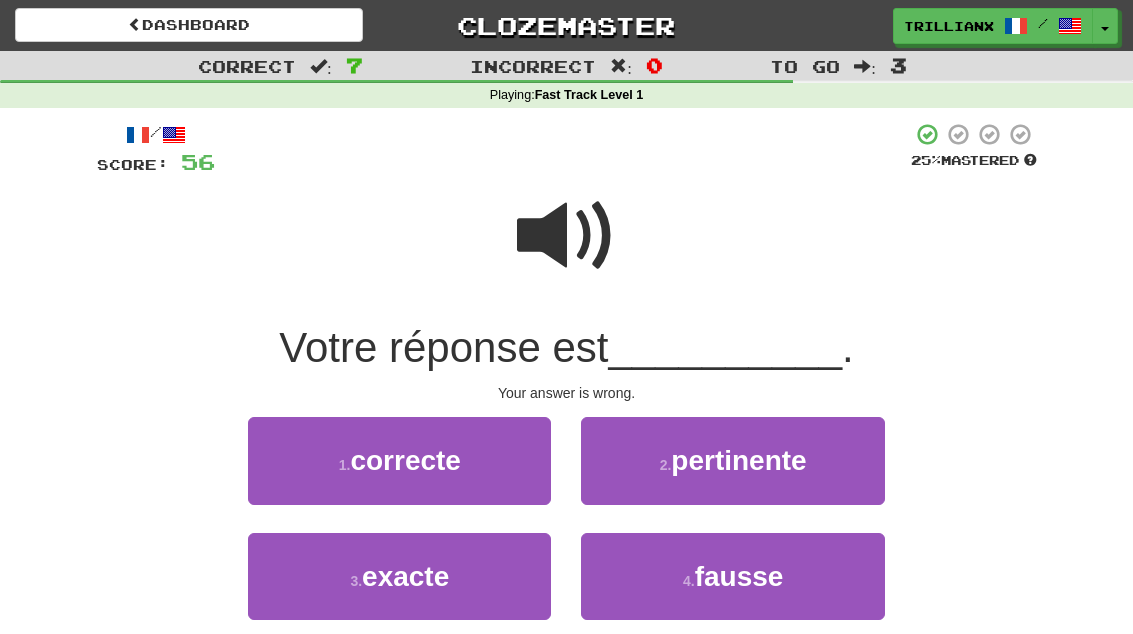 click on "fausse" at bounding box center [739, 576] 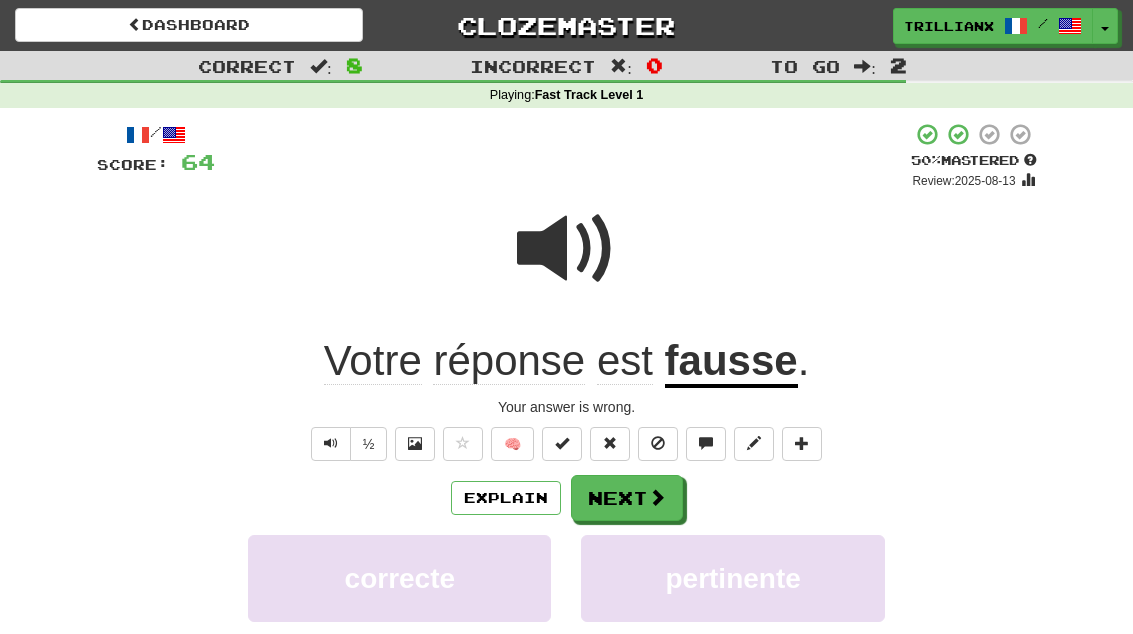 click on "Next" at bounding box center [627, 498] 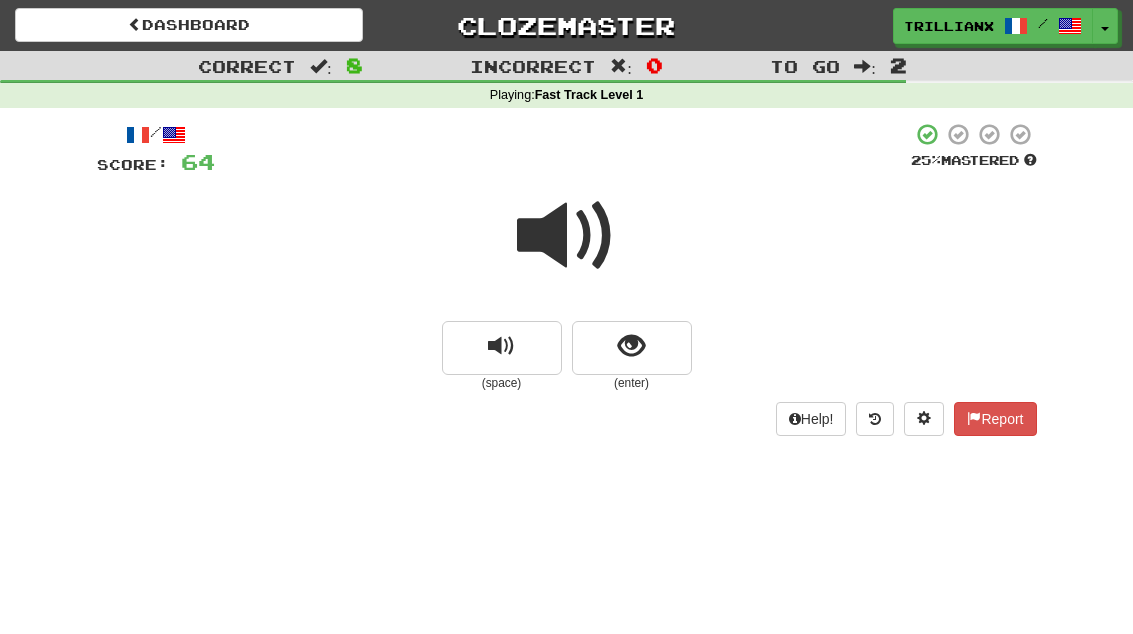 click at bounding box center (632, 348) 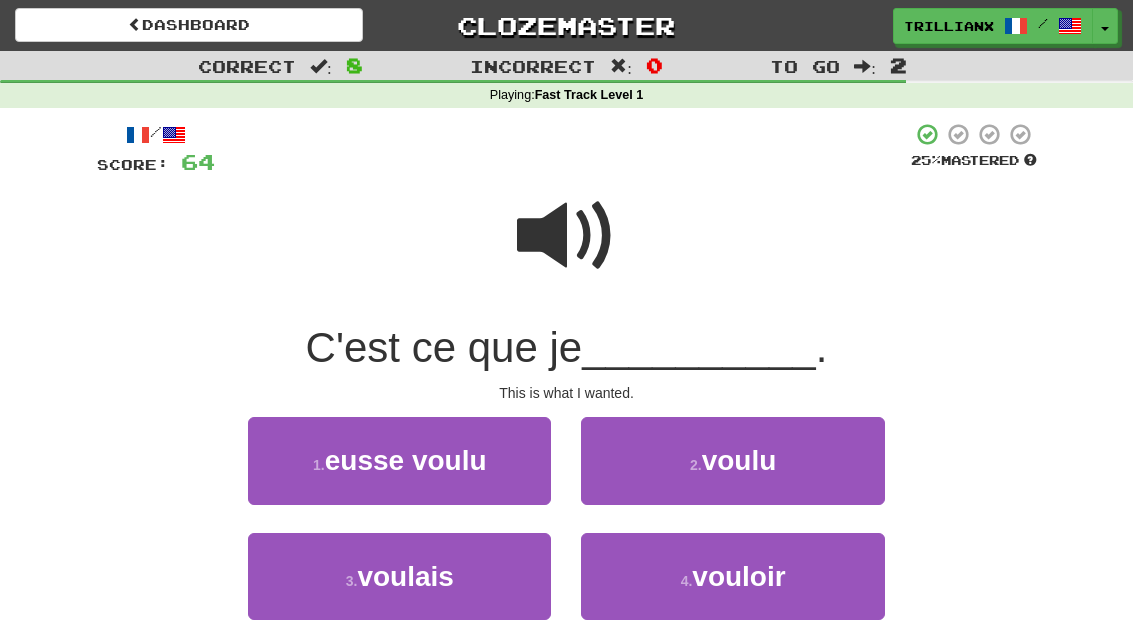 click on "voulais" at bounding box center (405, 576) 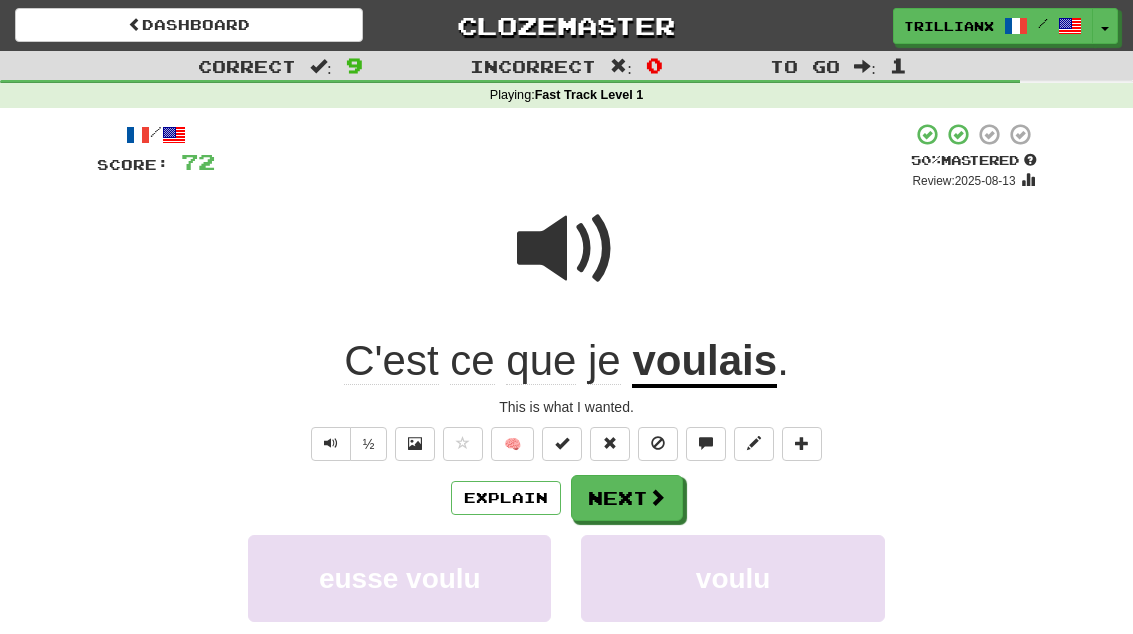 click at bounding box center (657, 497) 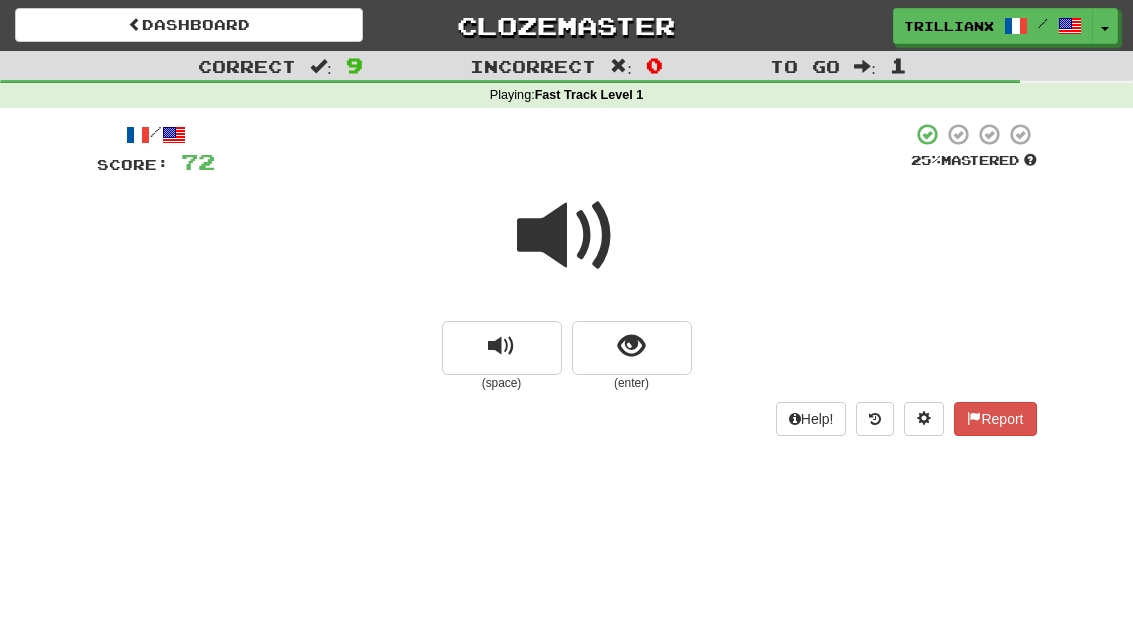 click at bounding box center [567, 236] 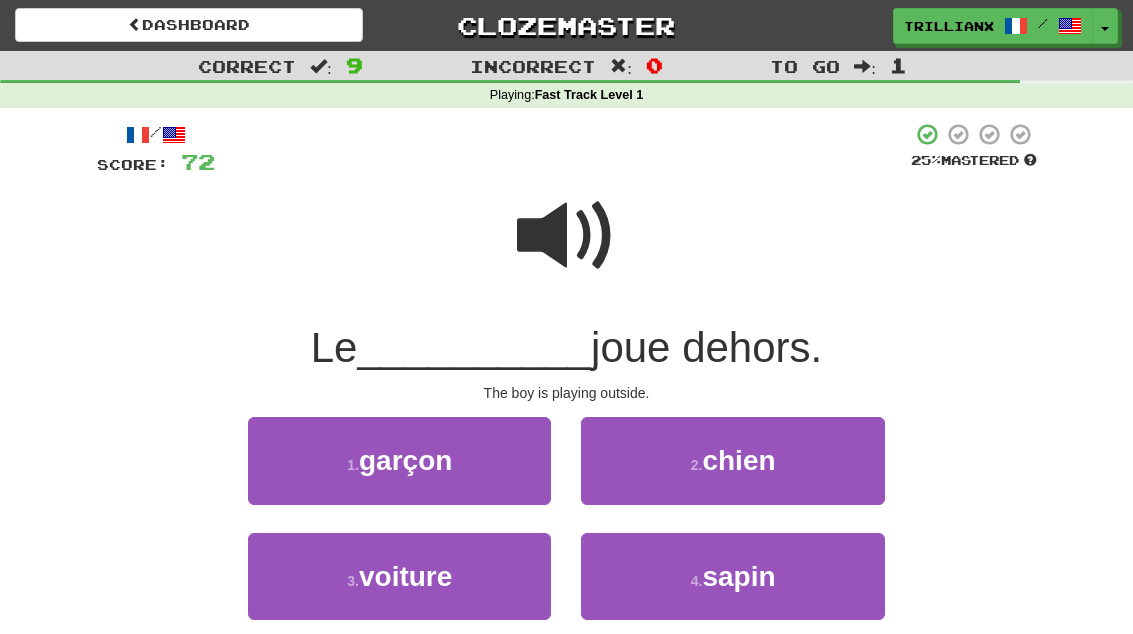scroll, scrollTop: 60, scrollLeft: 0, axis: vertical 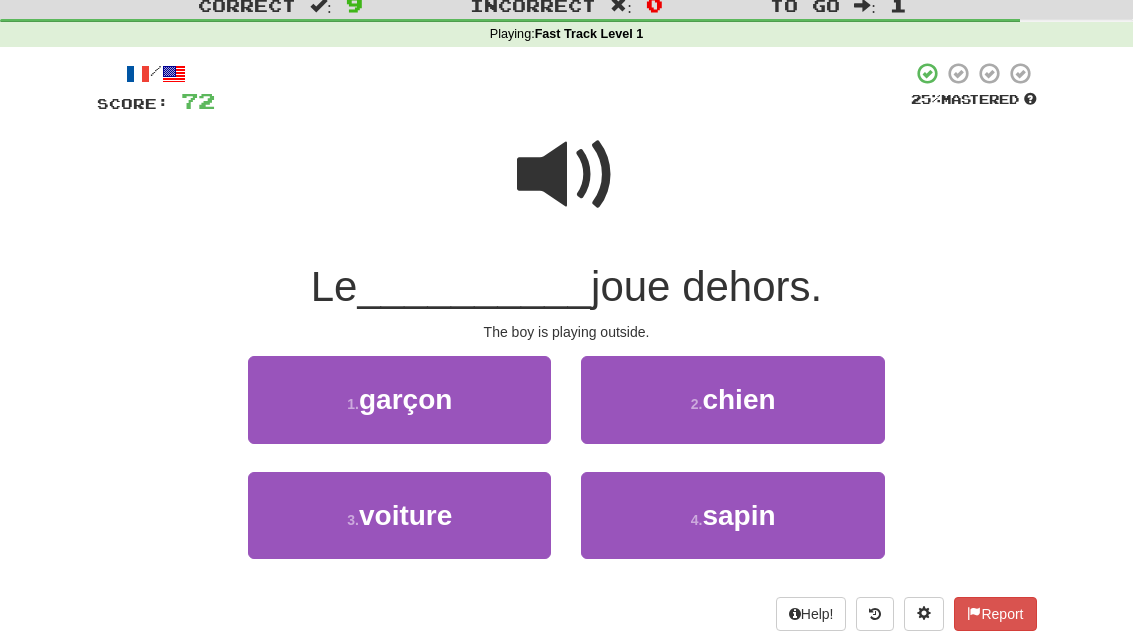 click on "garçon" at bounding box center [405, 400] 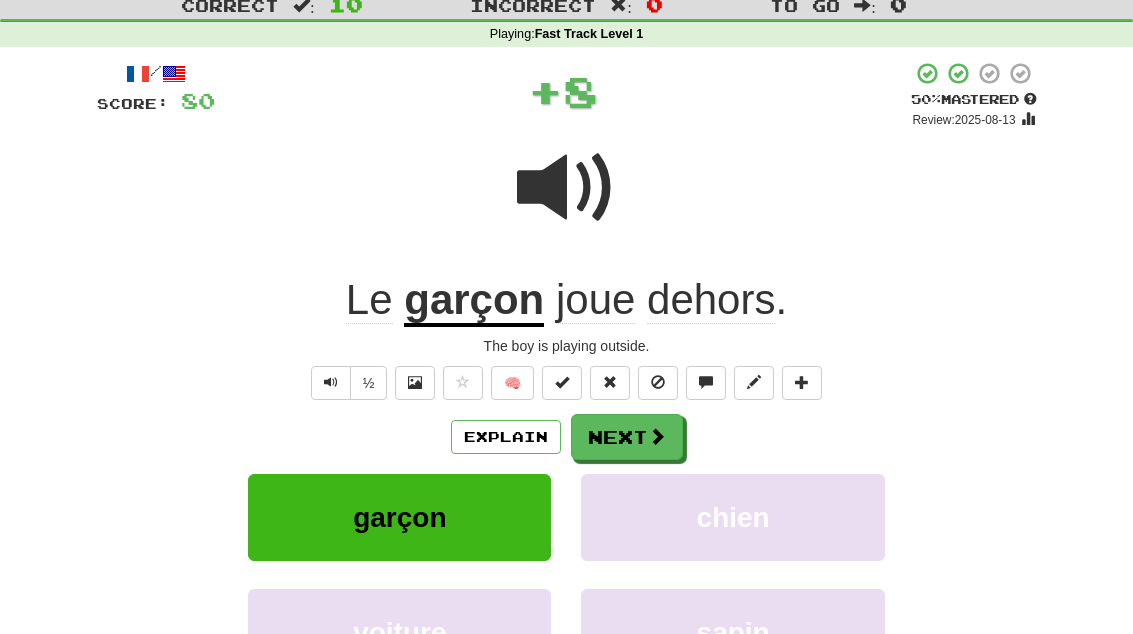 scroll, scrollTop: 61, scrollLeft: 0, axis: vertical 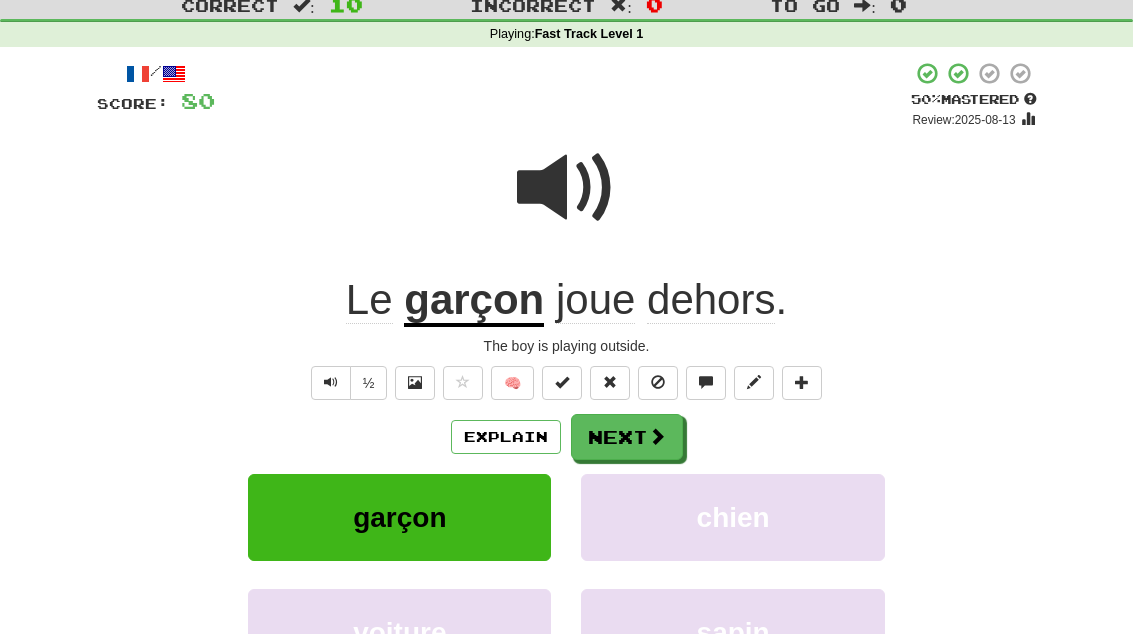 click on "Next" at bounding box center [627, 437] 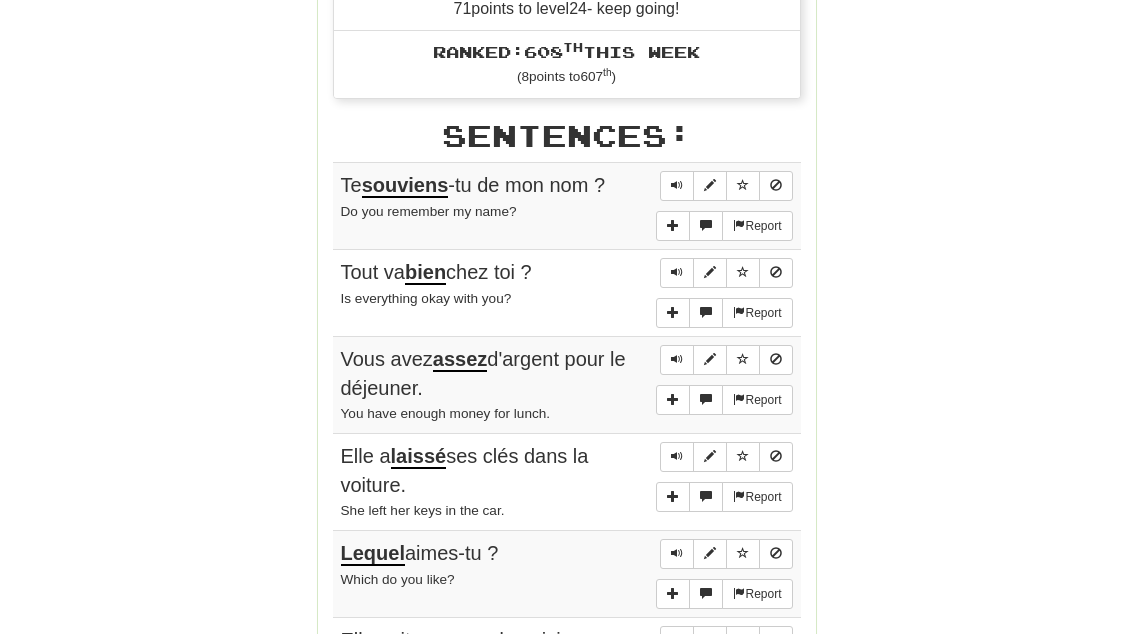 scroll, scrollTop: 911, scrollLeft: 0, axis: vertical 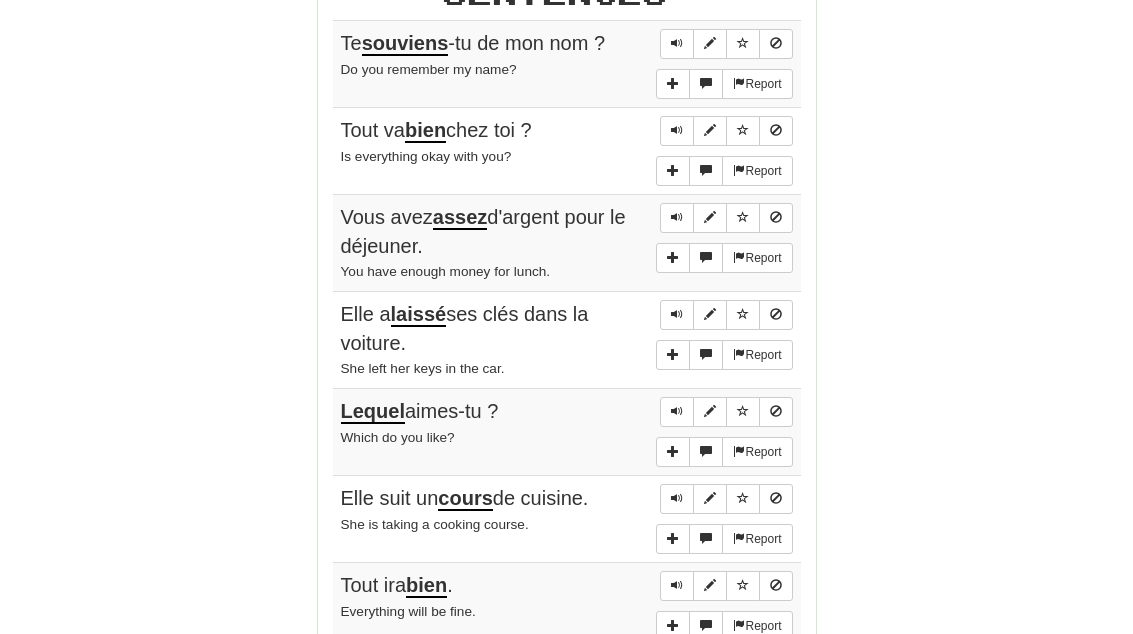 click at bounding box center (677, 316) 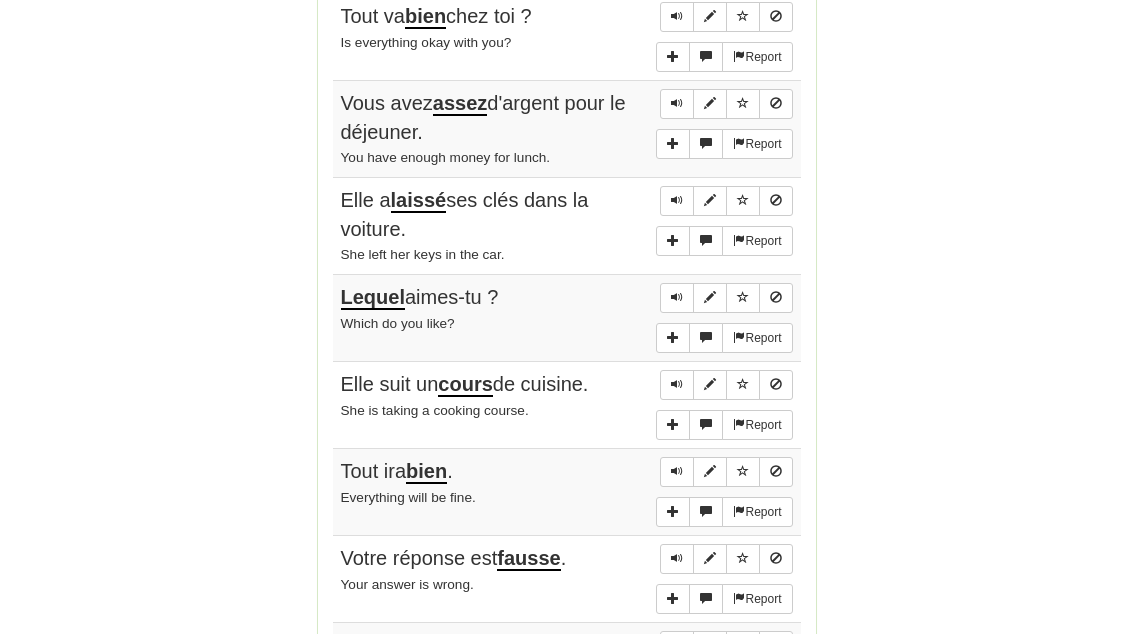 scroll, scrollTop: 1171, scrollLeft: 0, axis: vertical 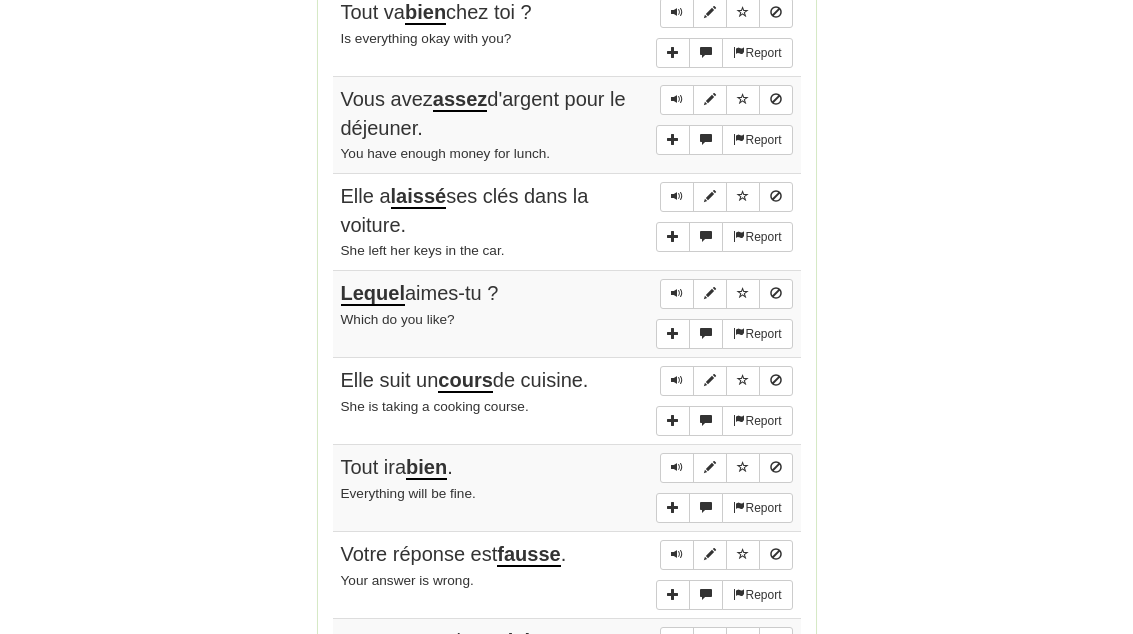 click at bounding box center [677, 295] 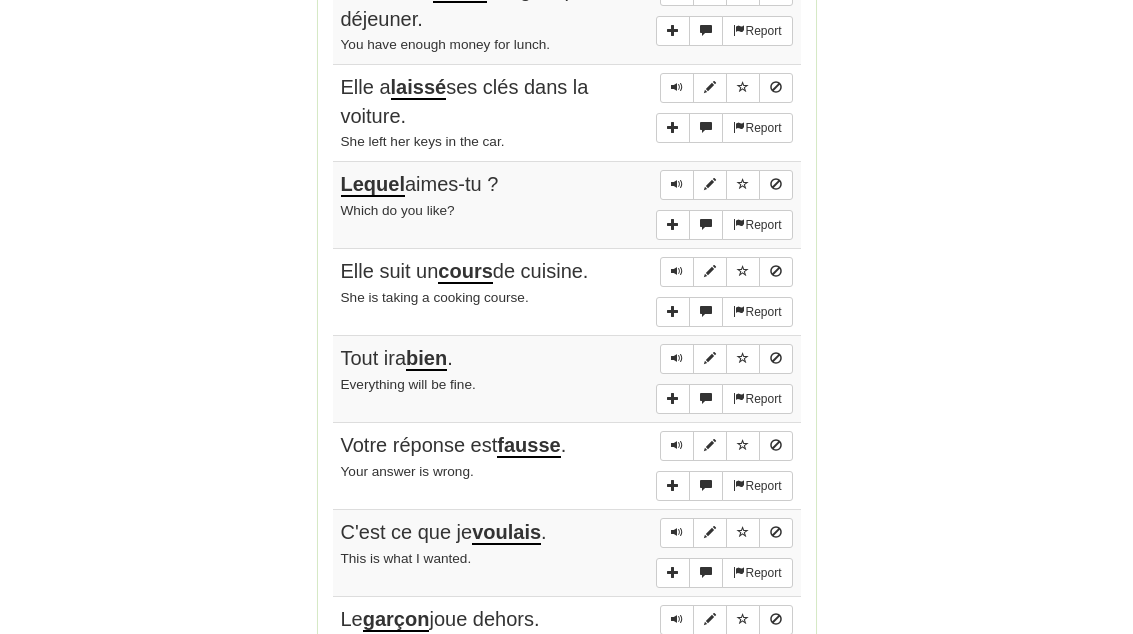 scroll, scrollTop: 1301, scrollLeft: 0, axis: vertical 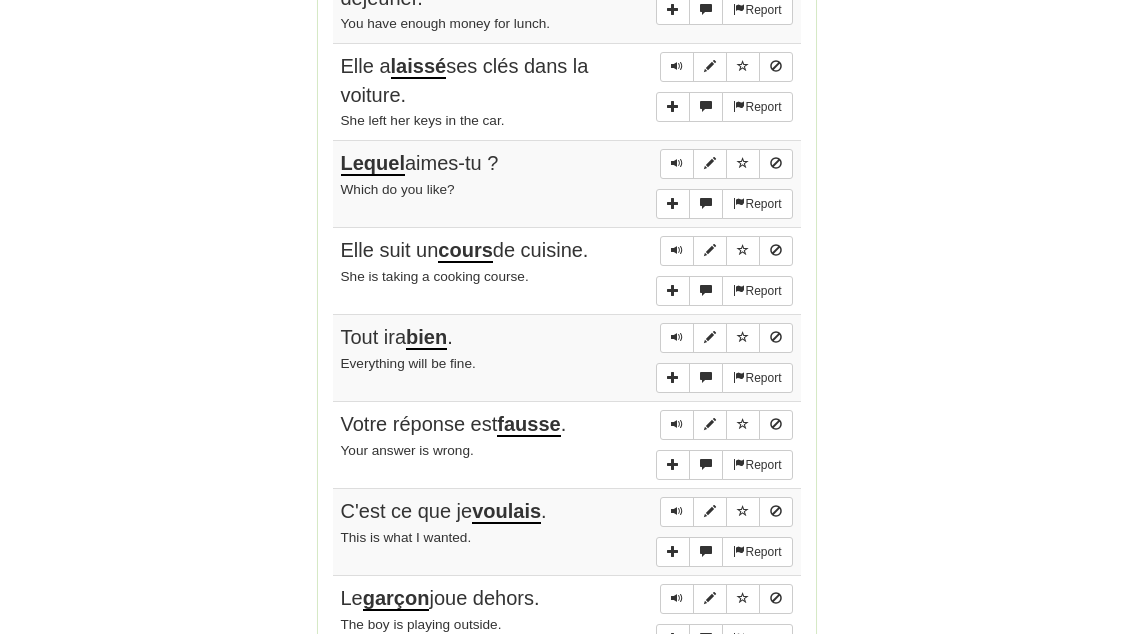 click at bounding box center [677, 252] 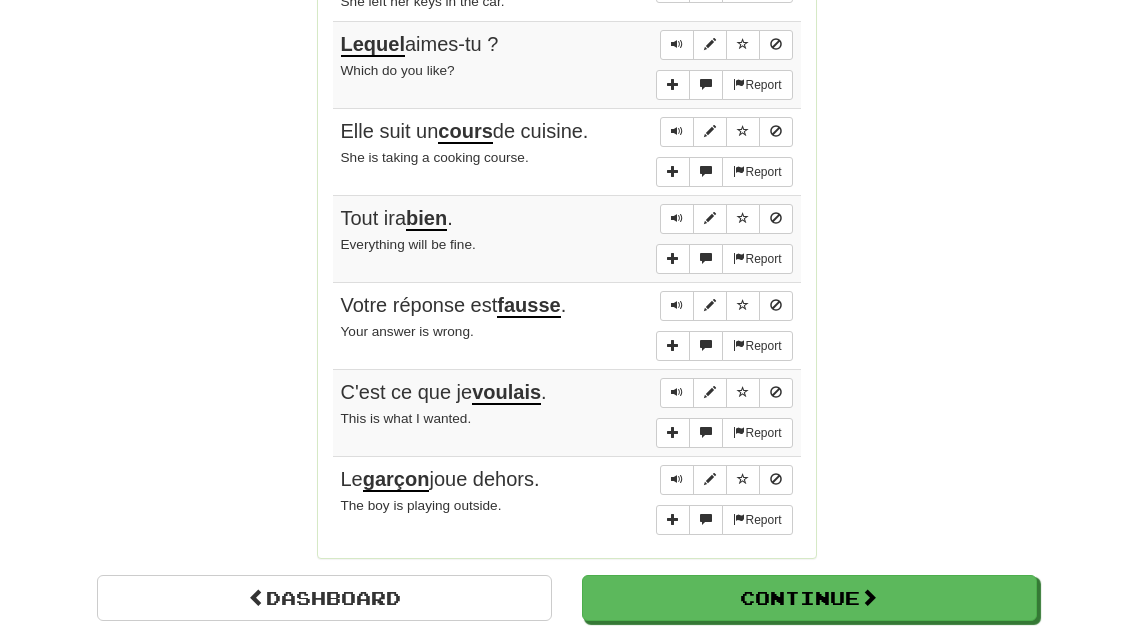 scroll, scrollTop: 1442, scrollLeft: 0, axis: vertical 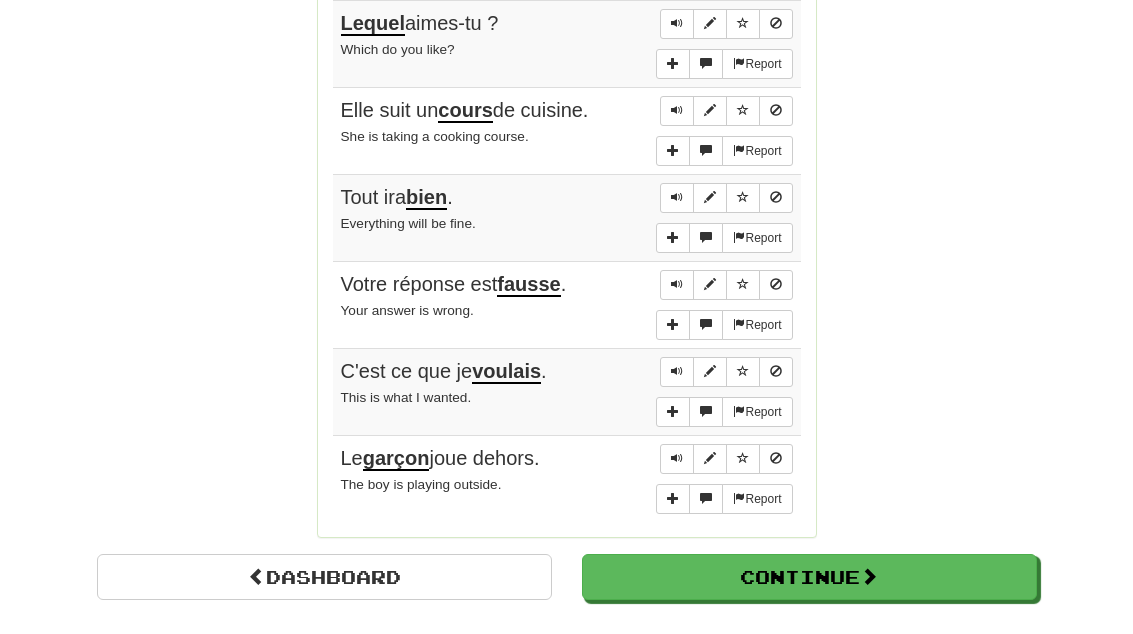 click at bounding box center [677, 198] 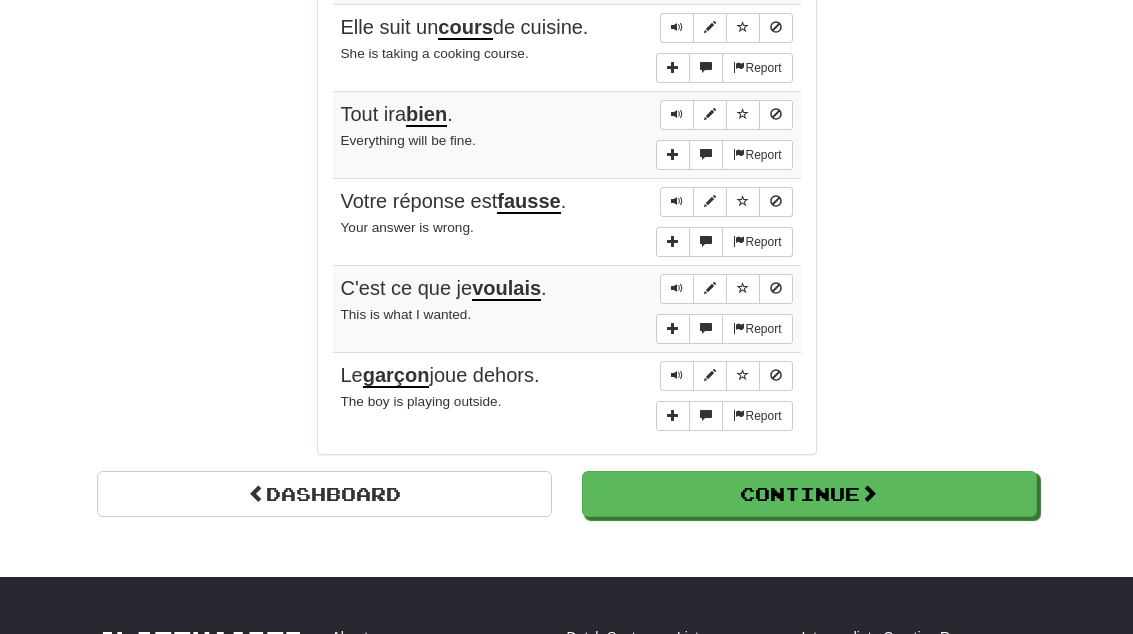 scroll, scrollTop: 1528, scrollLeft: 0, axis: vertical 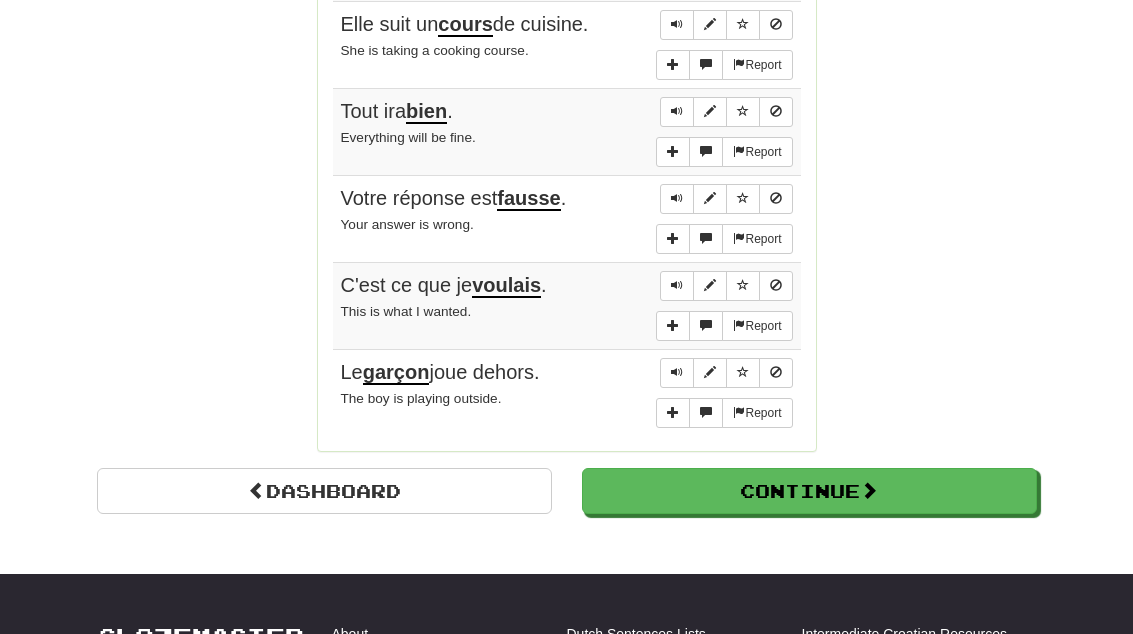 click at bounding box center [677, 198] 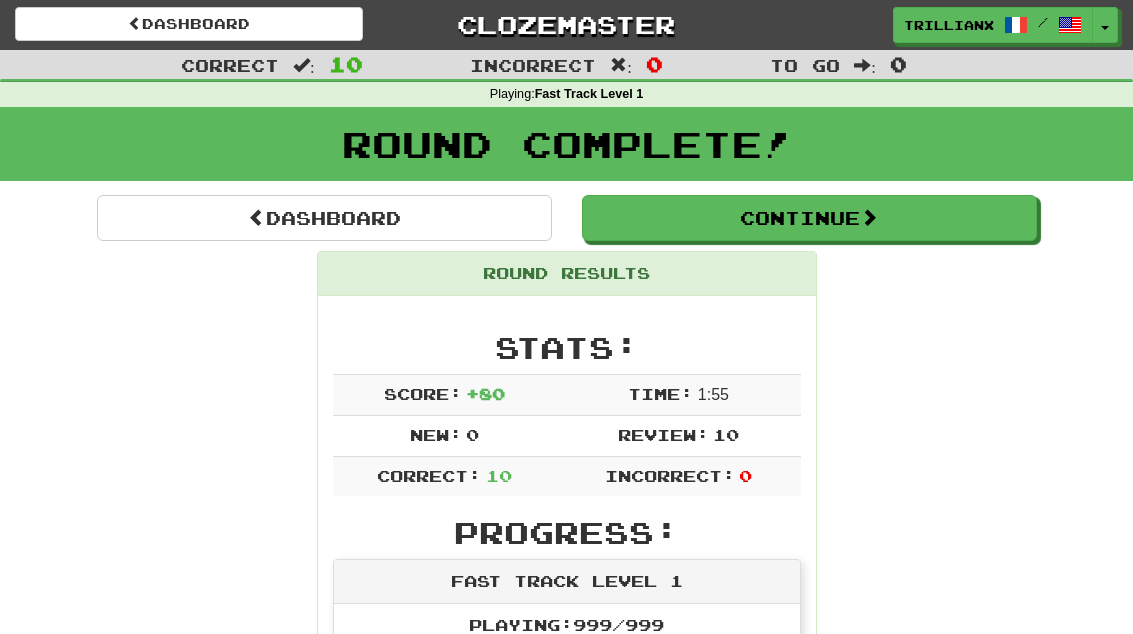 scroll, scrollTop: 0, scrollLeft: 0, axis: both 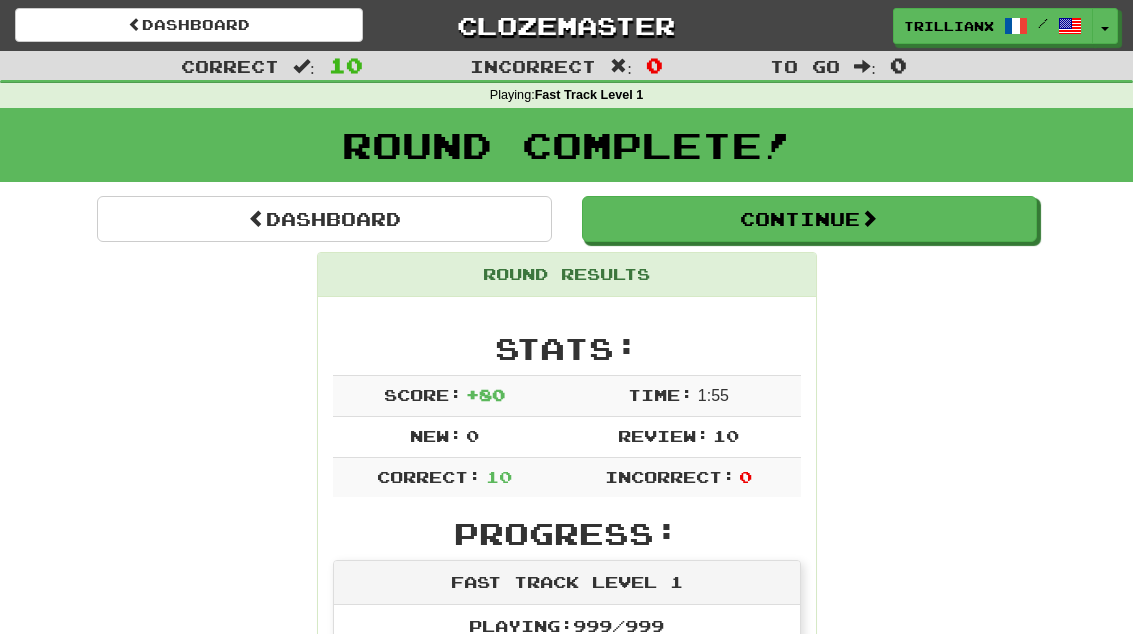 click on "Continue" at bounding box center (809, 219) 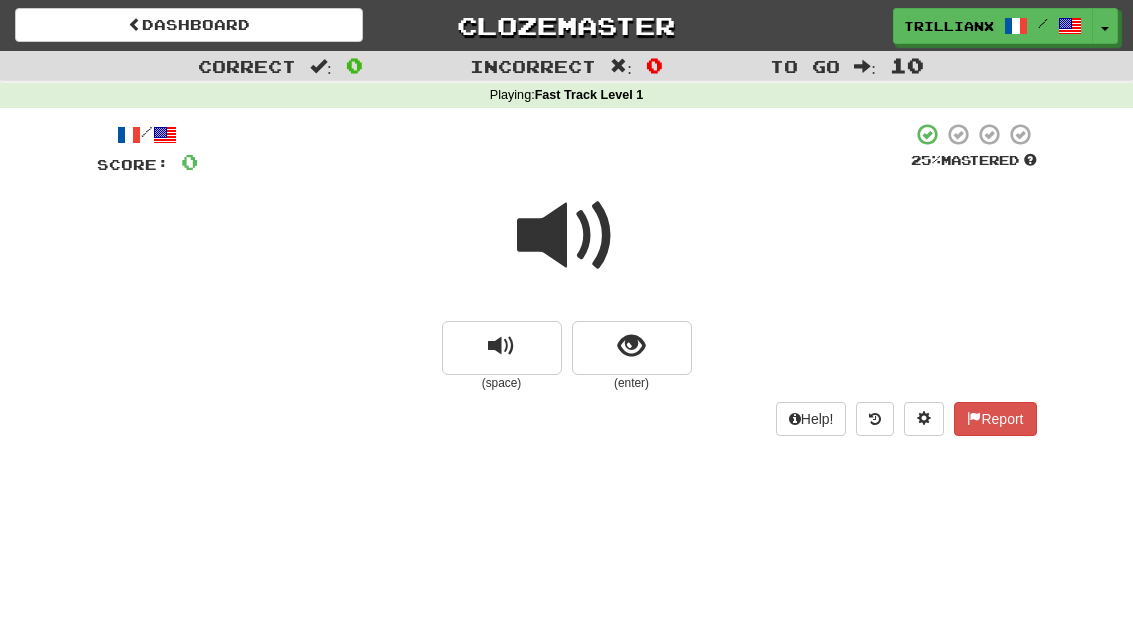 click at bounding box center [567, 236] 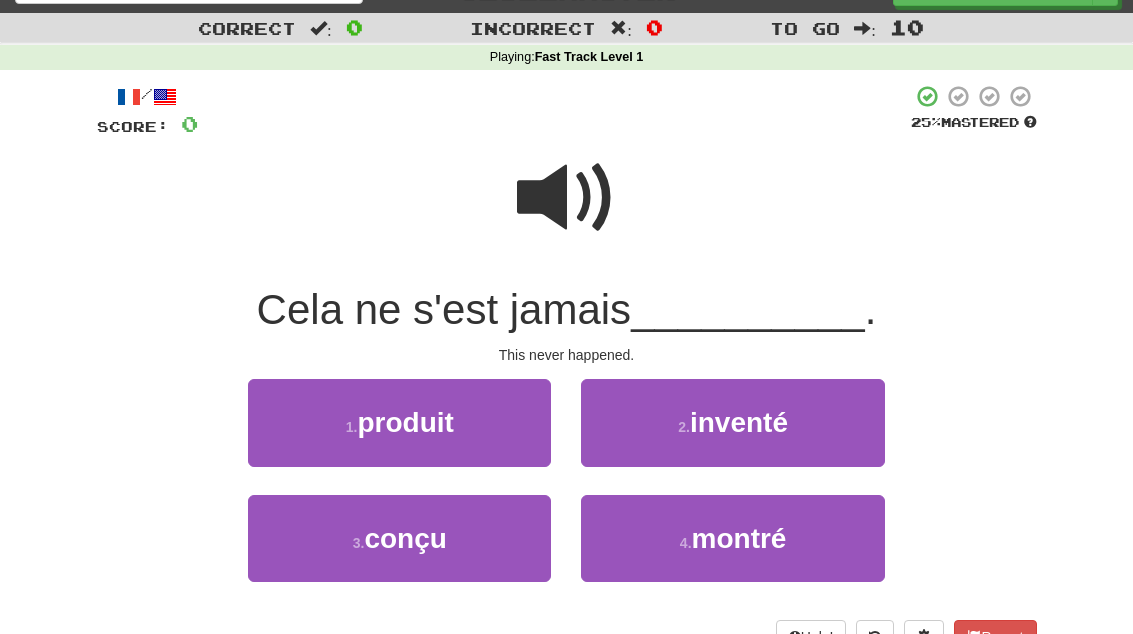 scroll, scrollTop: 39, scrollLeft: 0, axis: vertical 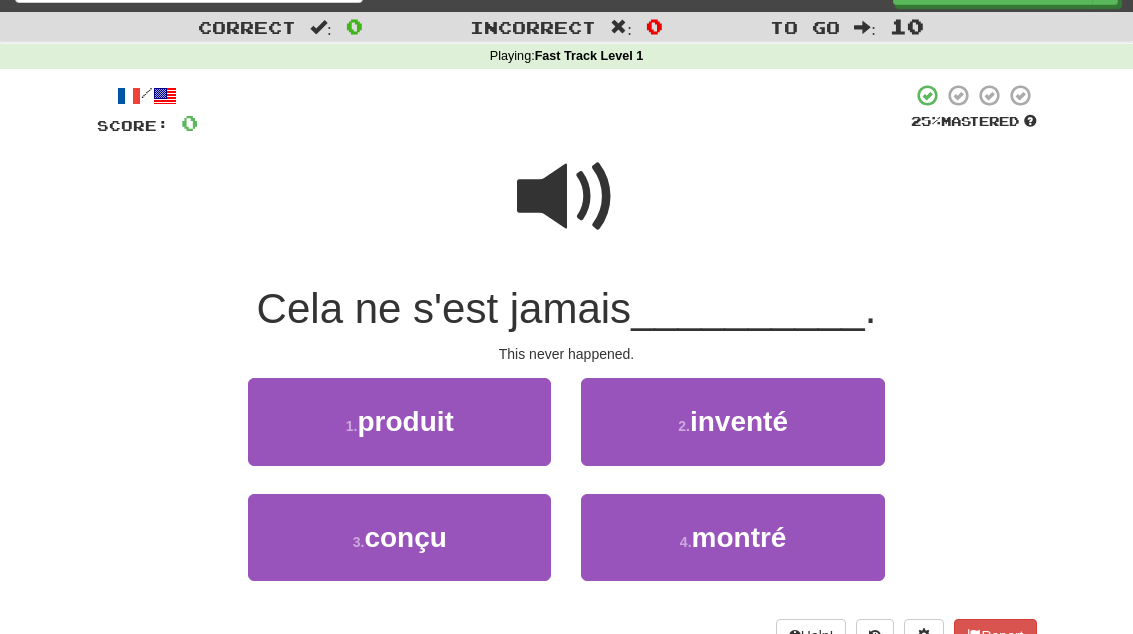 click on "produit" at bounding box center [405, 421] 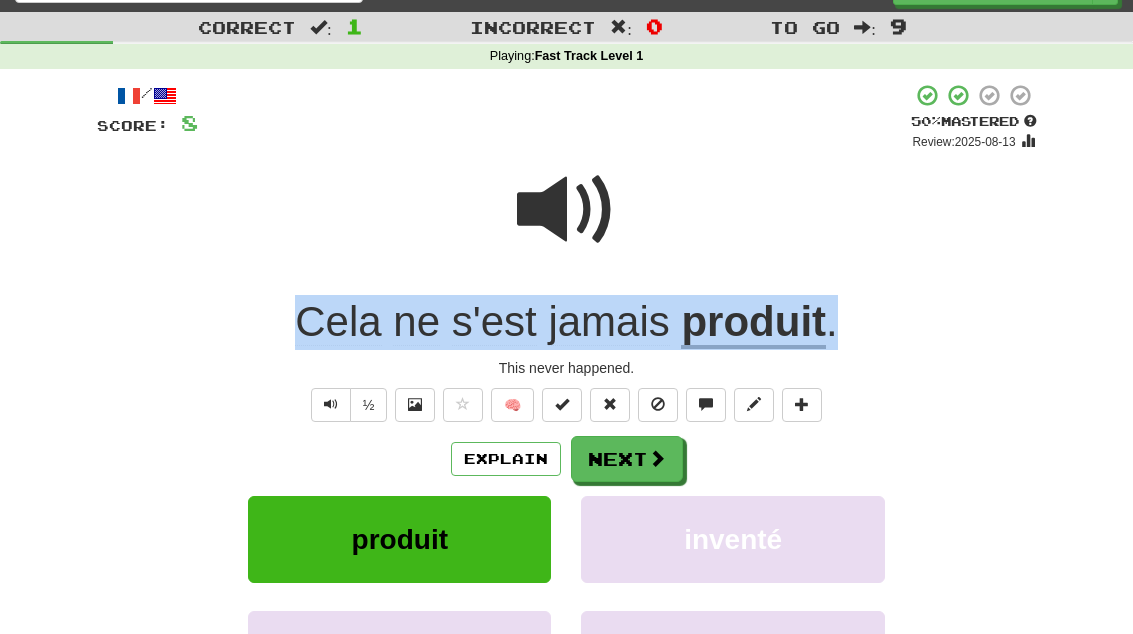 click on "This never happened." at bounding box center (567, 368) 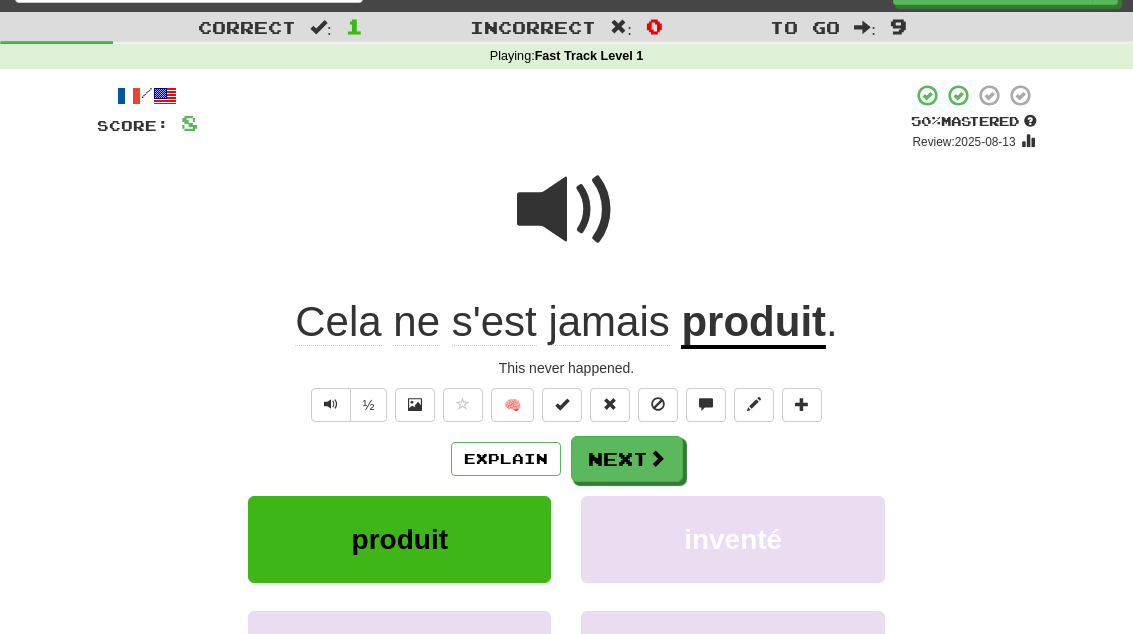 click on "Next" at bounding box center [627, 459] 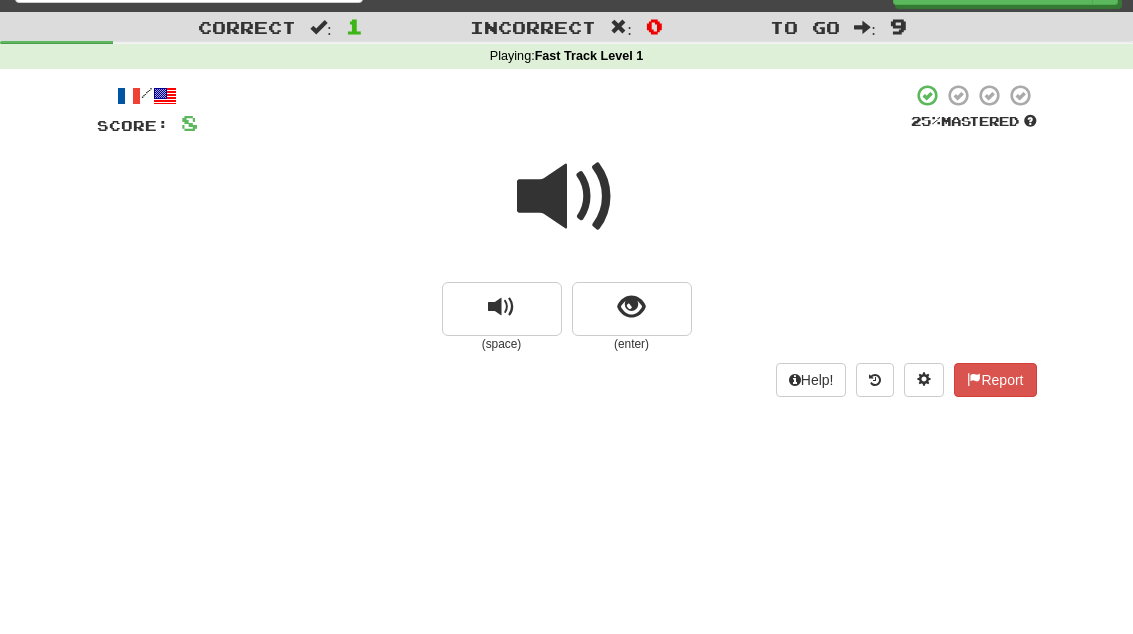 click at bounding box center [567, 197] 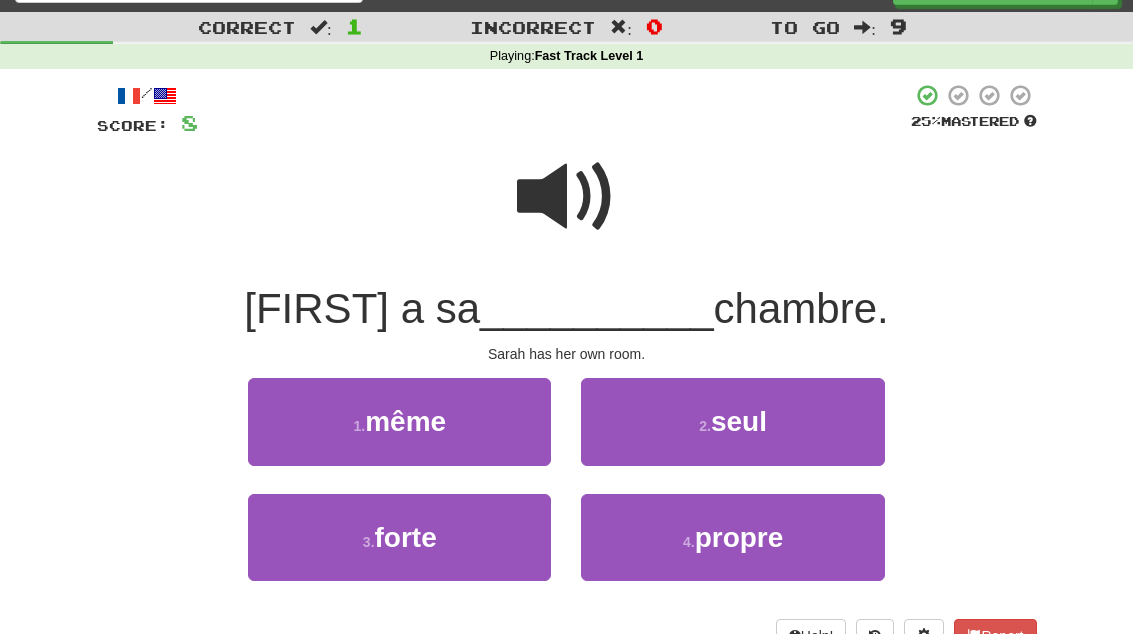 click on "propre" at bounding box center [739, 537] 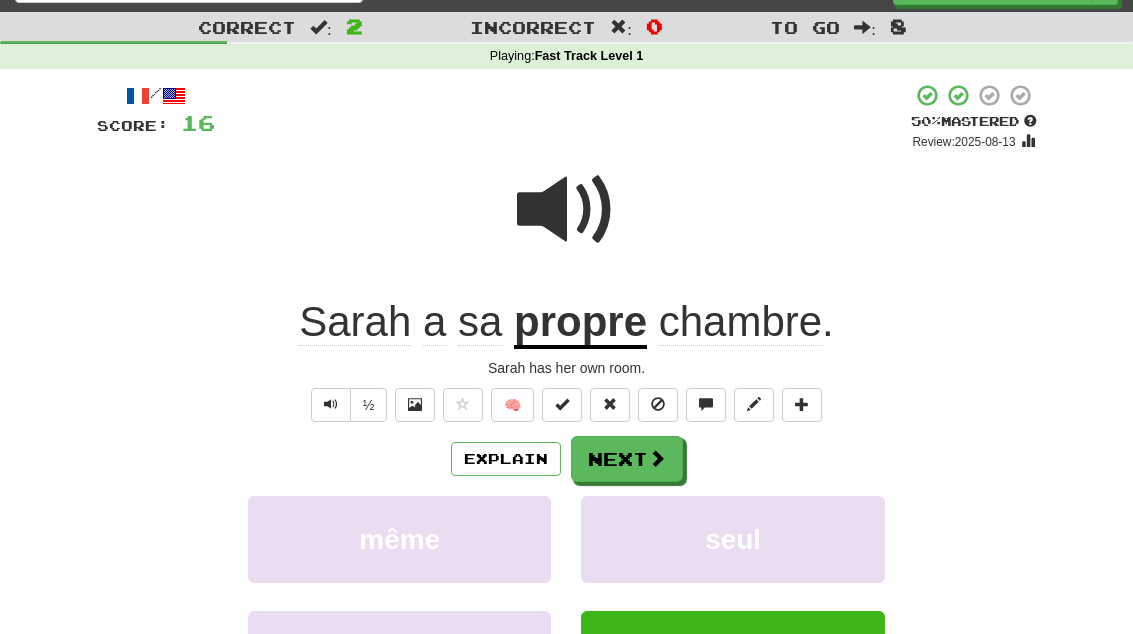 click on "Sarah" 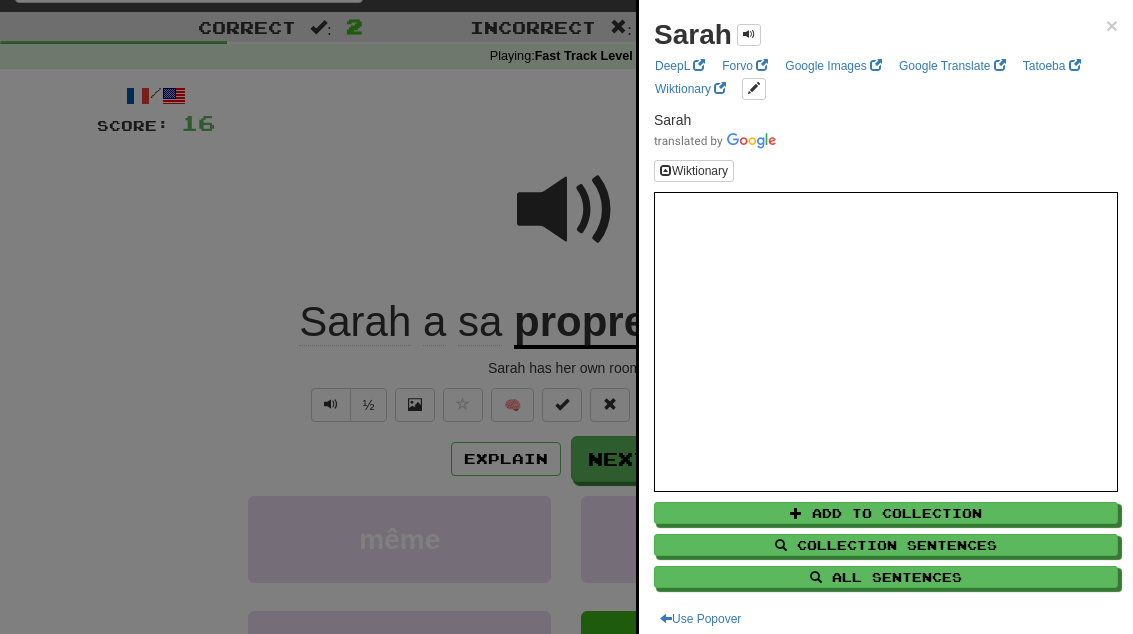 click on "[FIRST] × DeepL   Forvo   Google Images   Google Translate   Tatoeba   Wiktionary   [FIRST]  Wiktionary   Add to Collection   Collection Sentences   All Sentences  Use Popover" at bounding box center [886, 322] 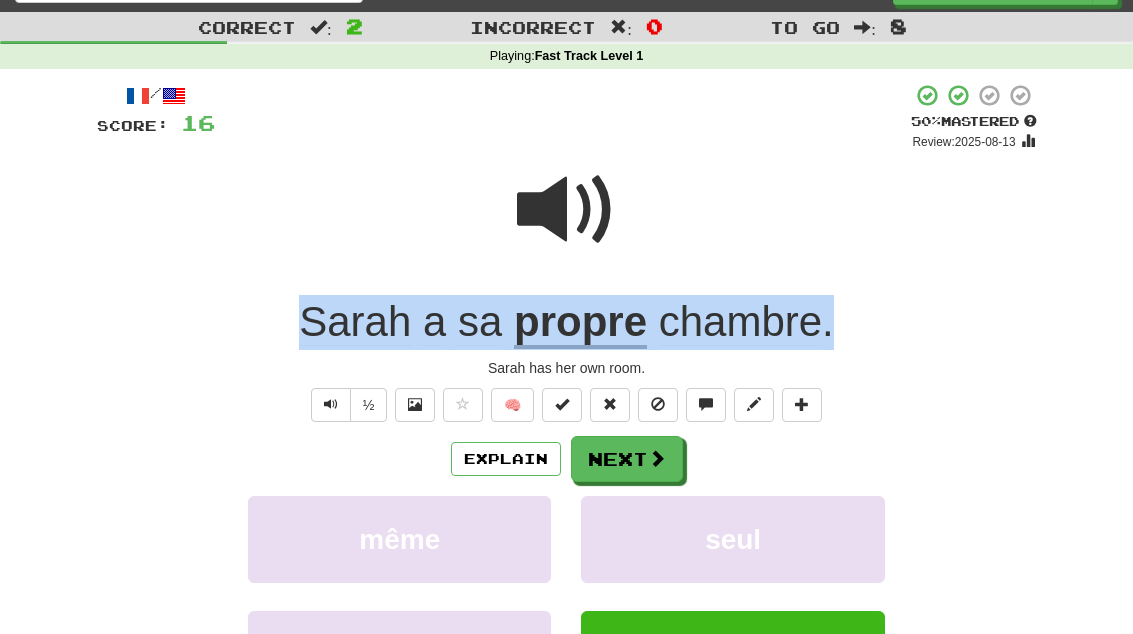 click on "[FIRST]   a   sa   propre   chambre ." at bounding box center [567, 322] 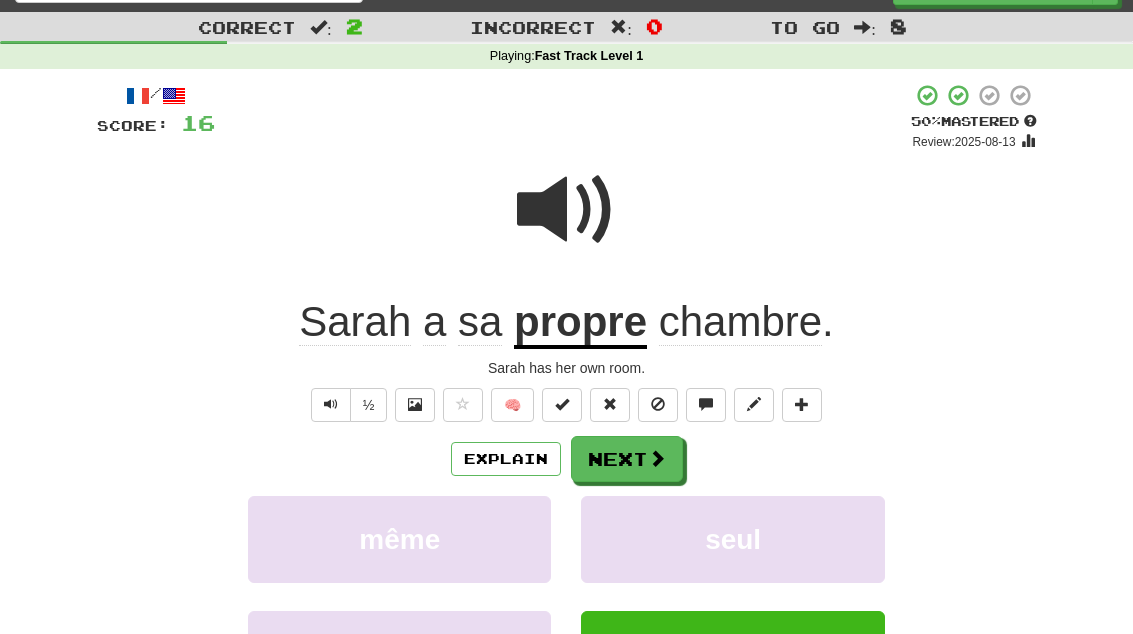 click on "Next" at bounding box center [627, 459] 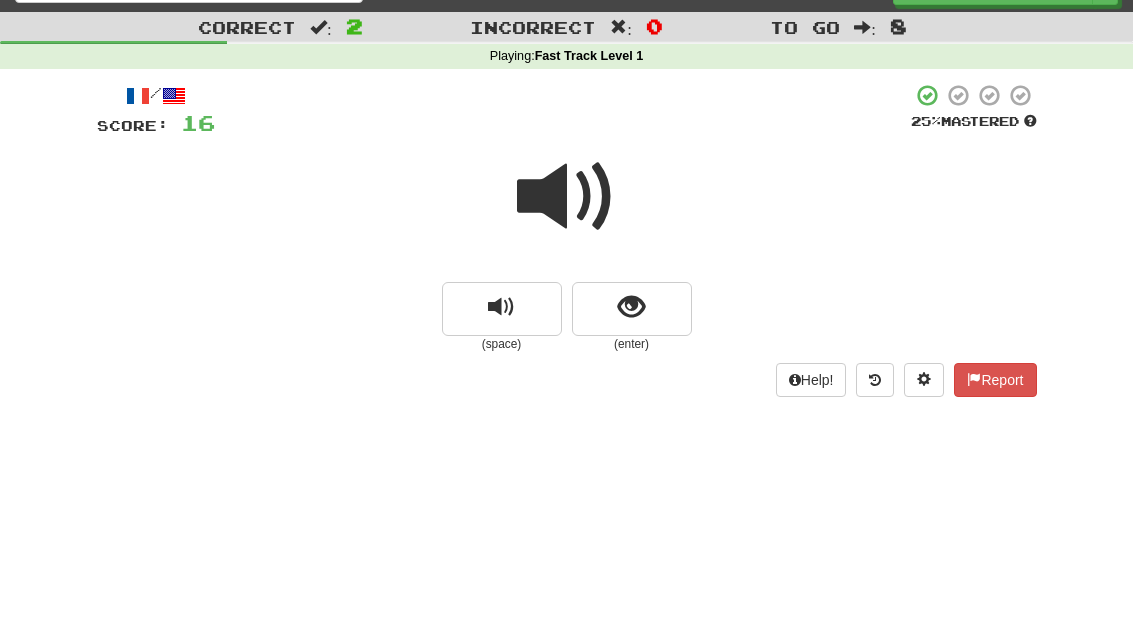 click at bounding box center [567, 197] 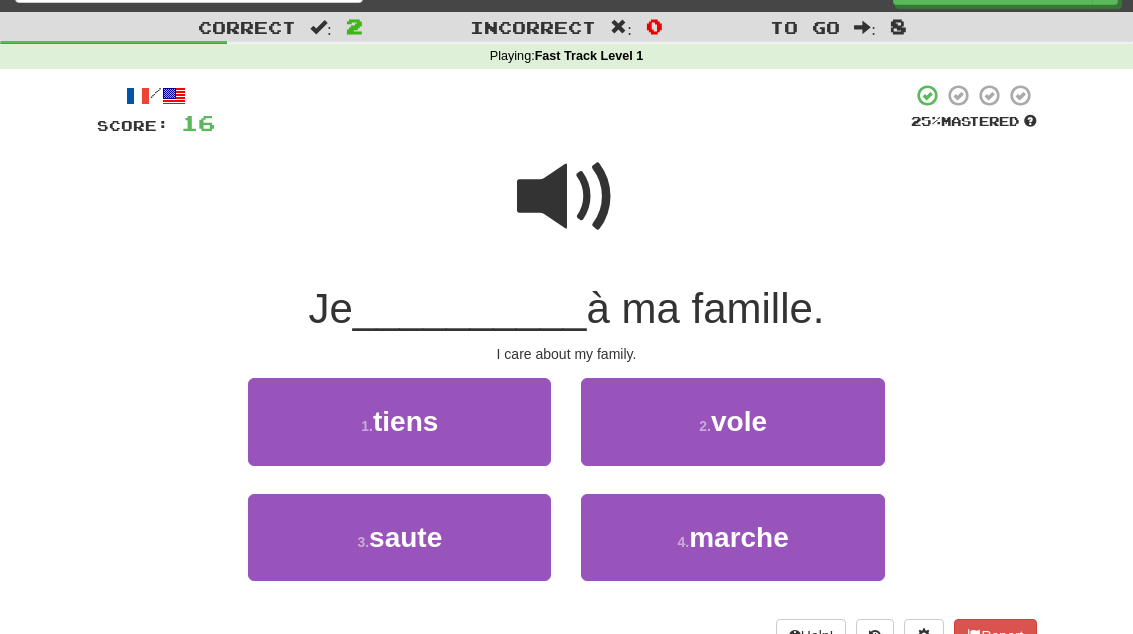 click on "tiens" at bounding box center [405, 421] 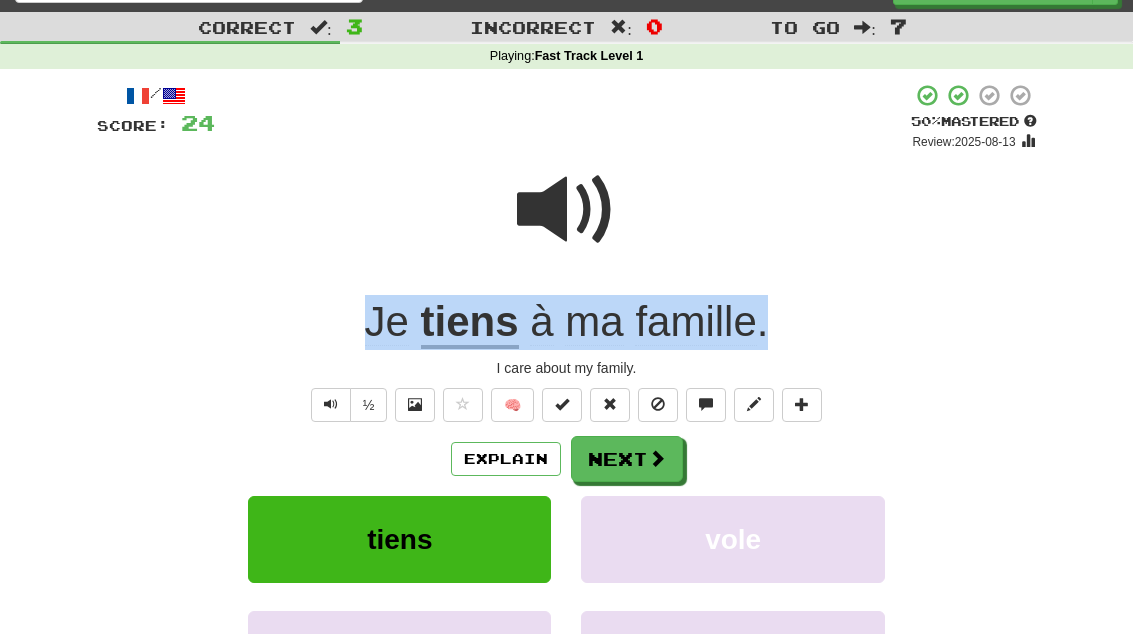 click on "Je   tiens   à   ma   famille ." at bounding box center [567, 322] 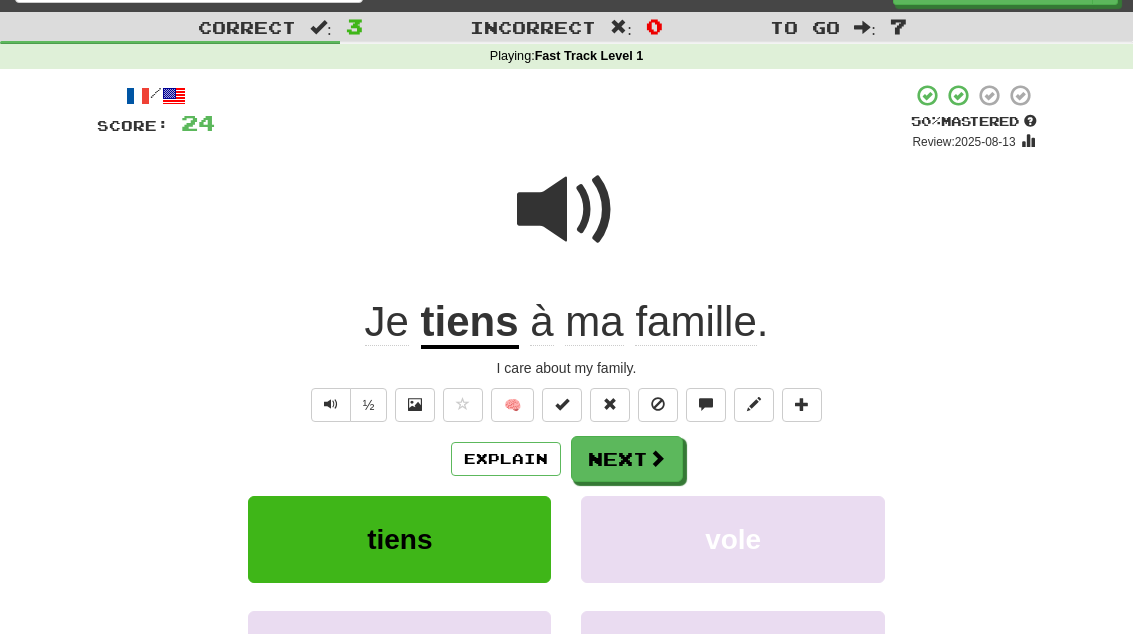 click on "Next" at bounding box center [627, 459] 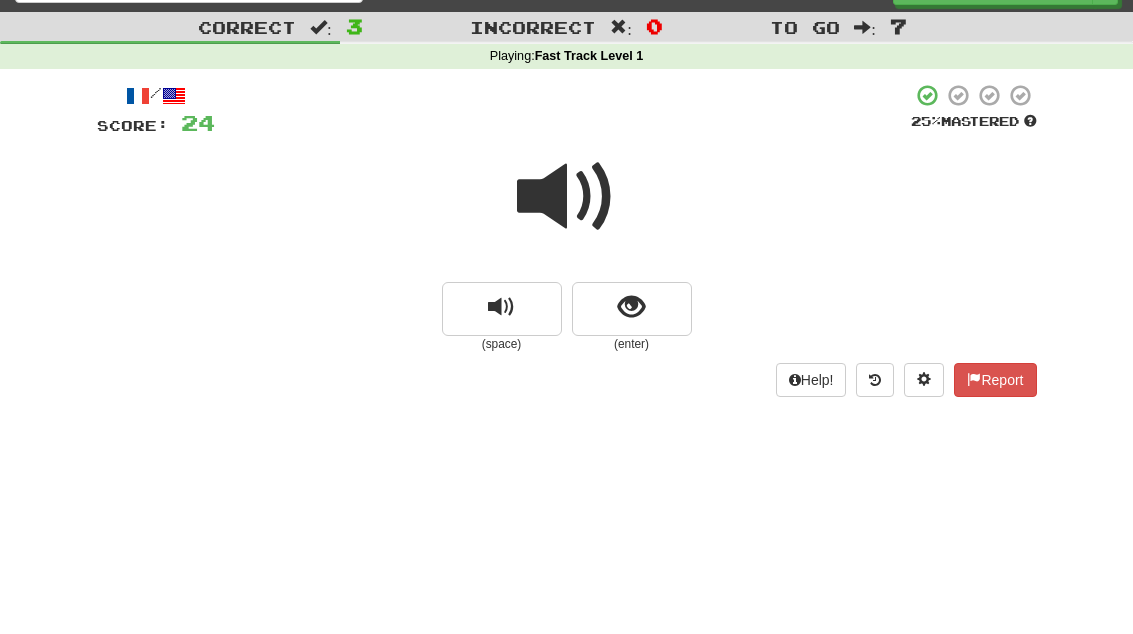 click at bounding box center [567, 197] 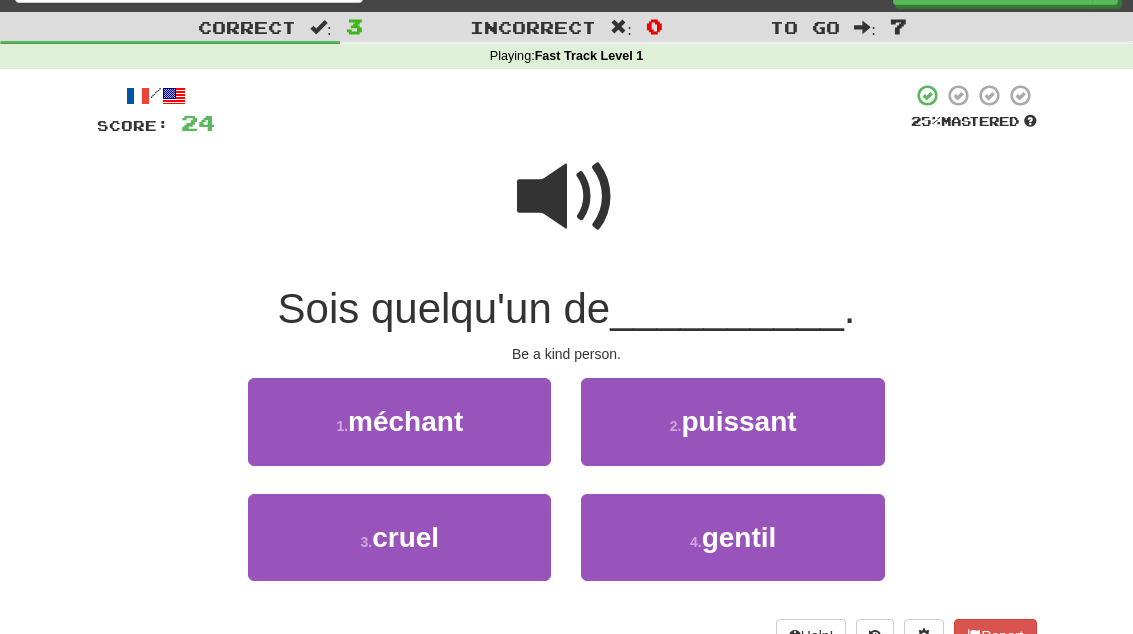 click on "gentil" at bounding box center (739, 537) 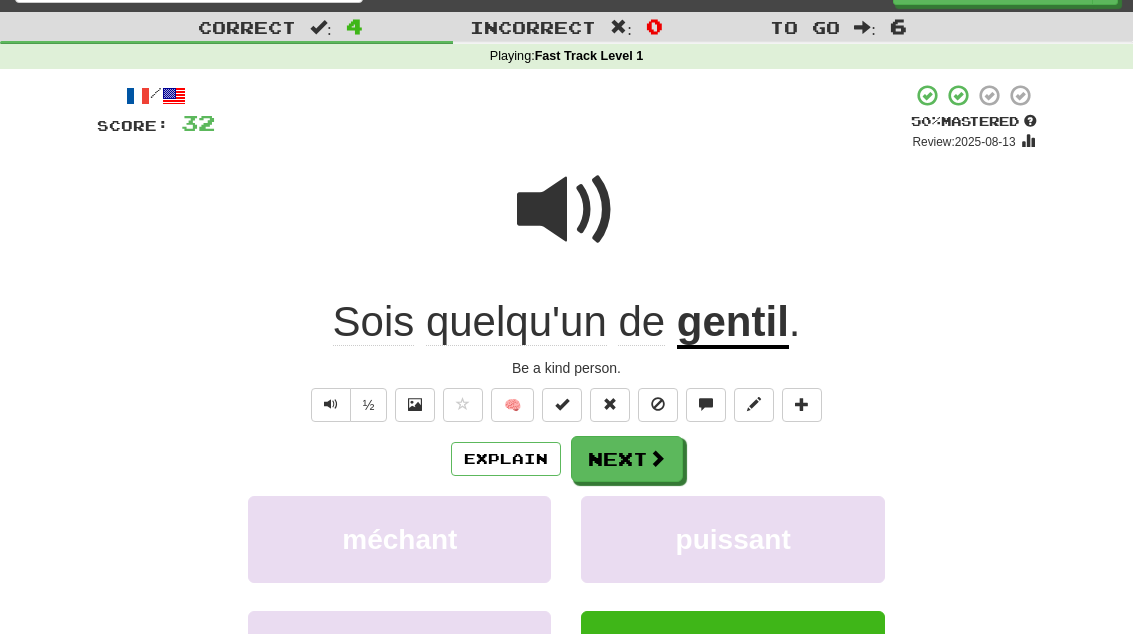 click on "Sois" 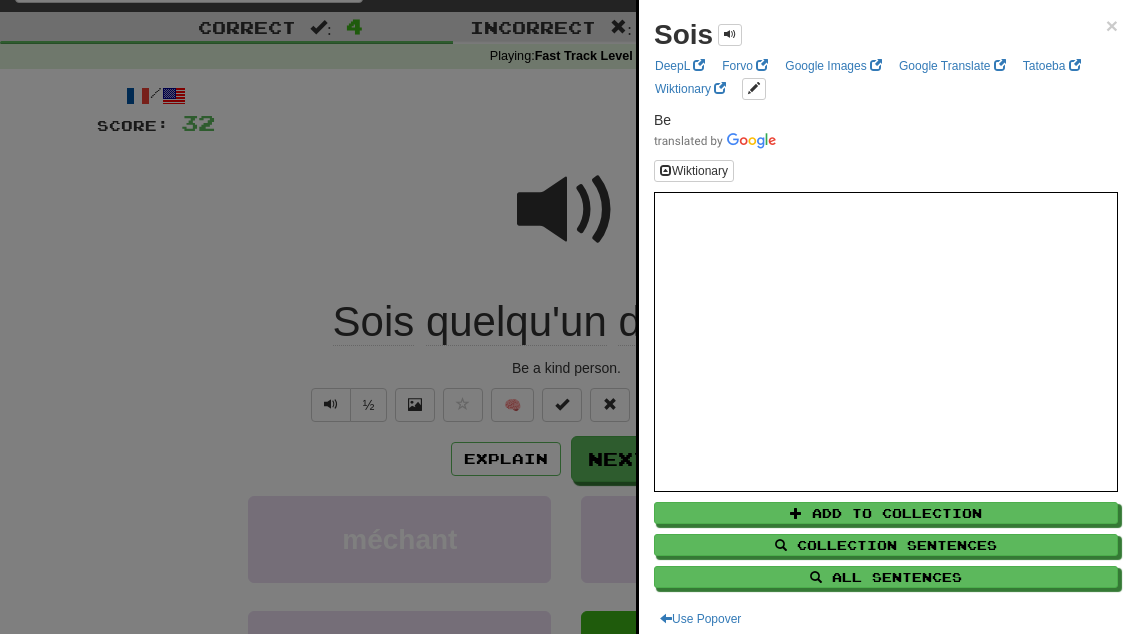 click at bounding box center (566, 317) 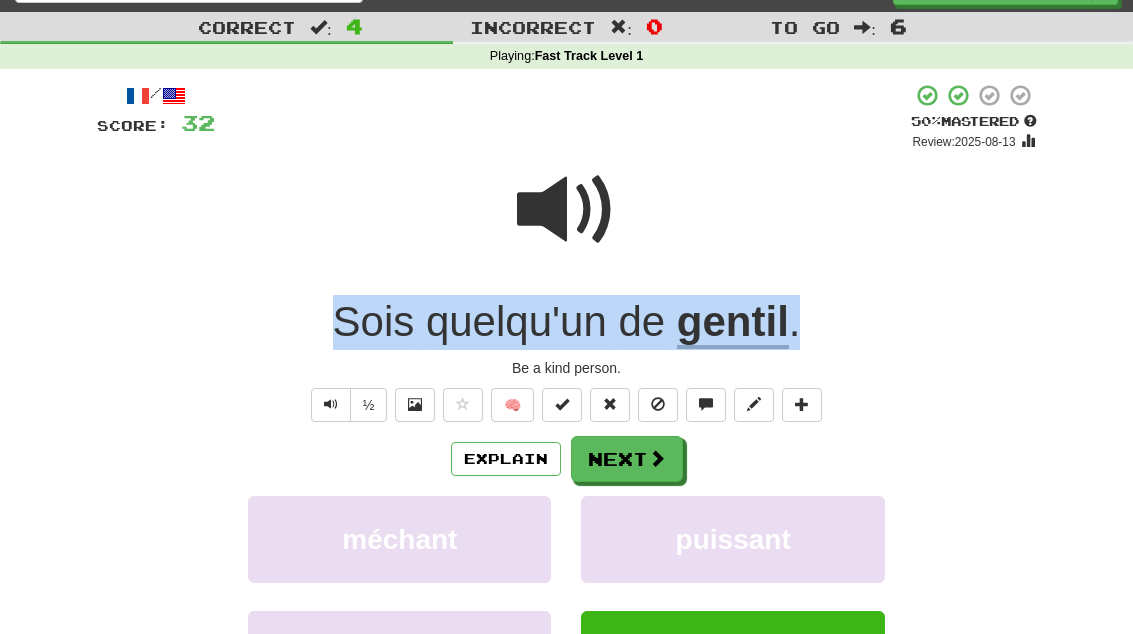 click on "Sois   quelqu'un   de   gentil ." at bounding box center (567, 322) 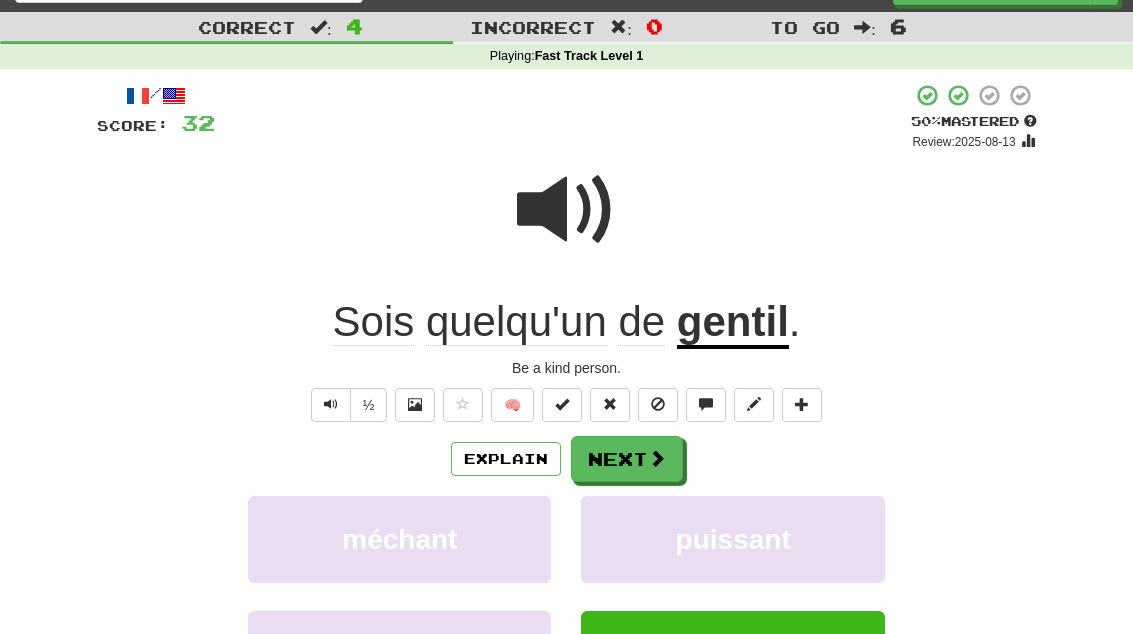 click on "Next" at bounding box center (627, 459) 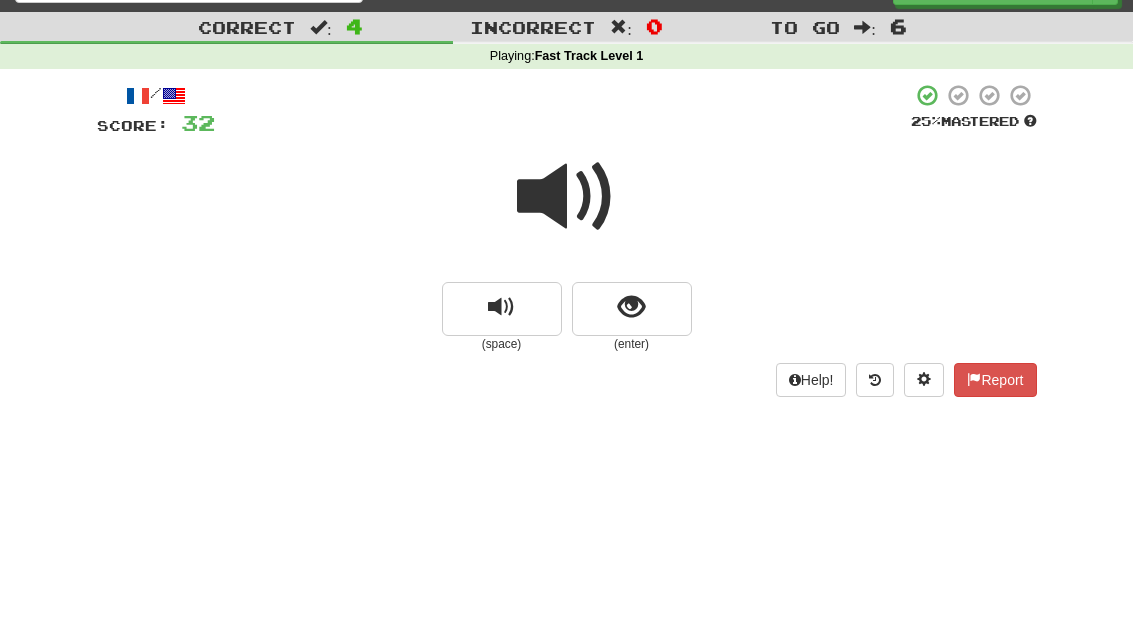 click at bounding box center (502, 309) 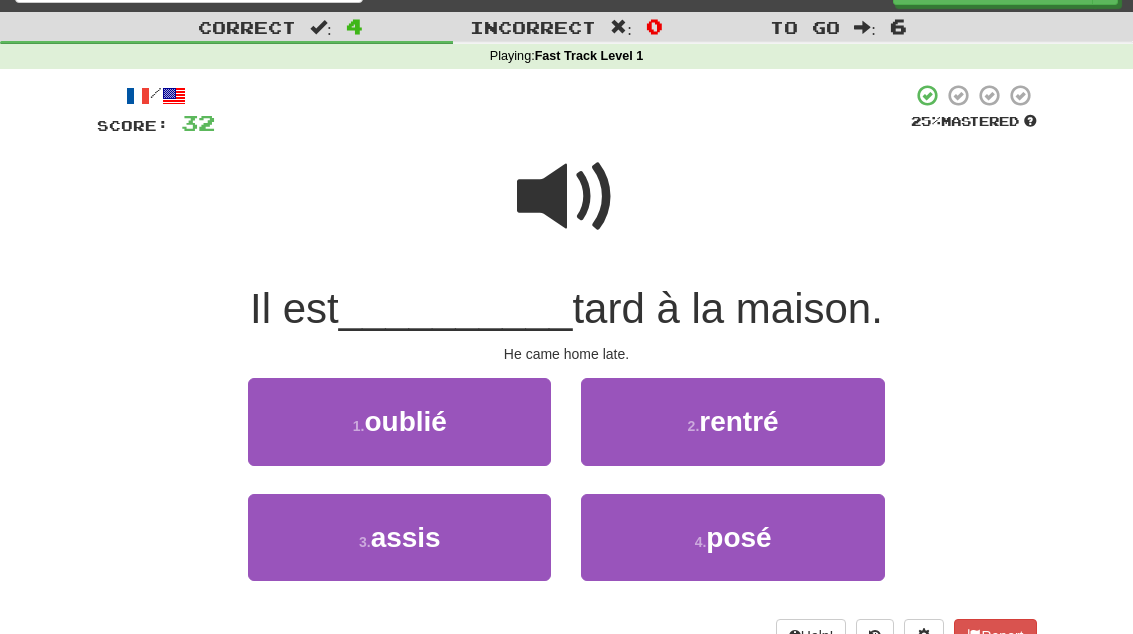 click on "rentré" at bounding box center [738, 421] 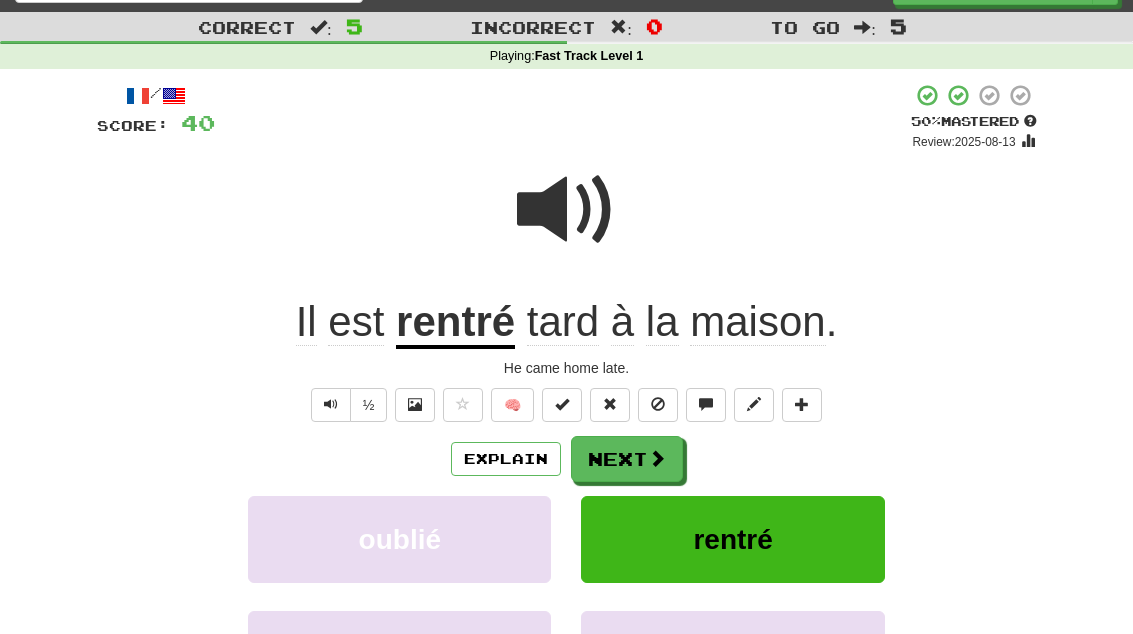 click on "Il" 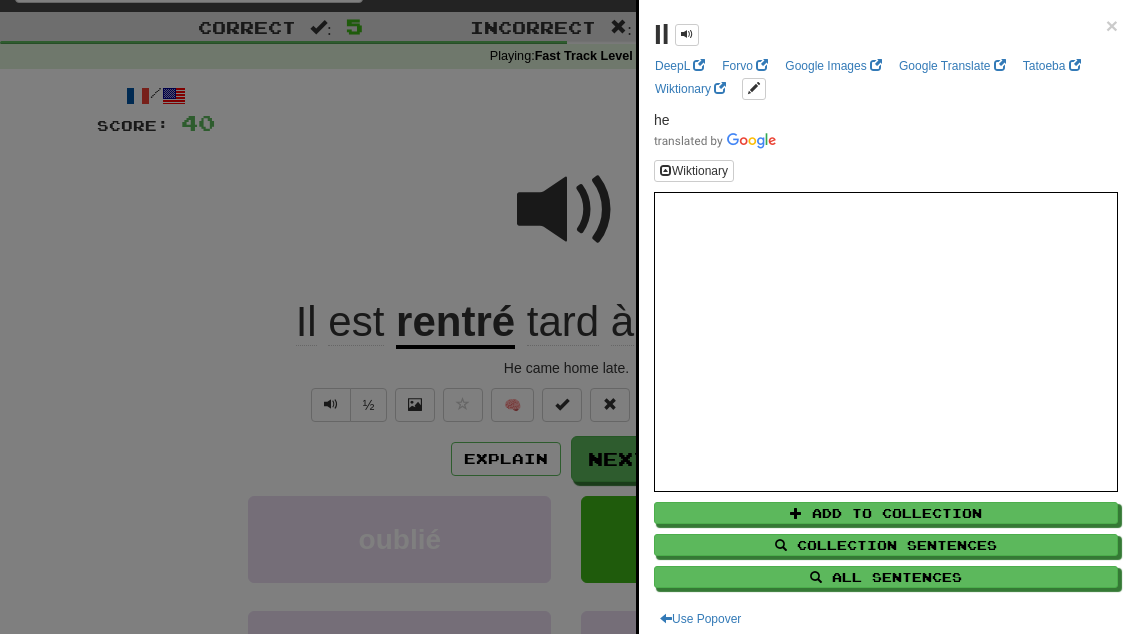click at bounding box center [566, 317] 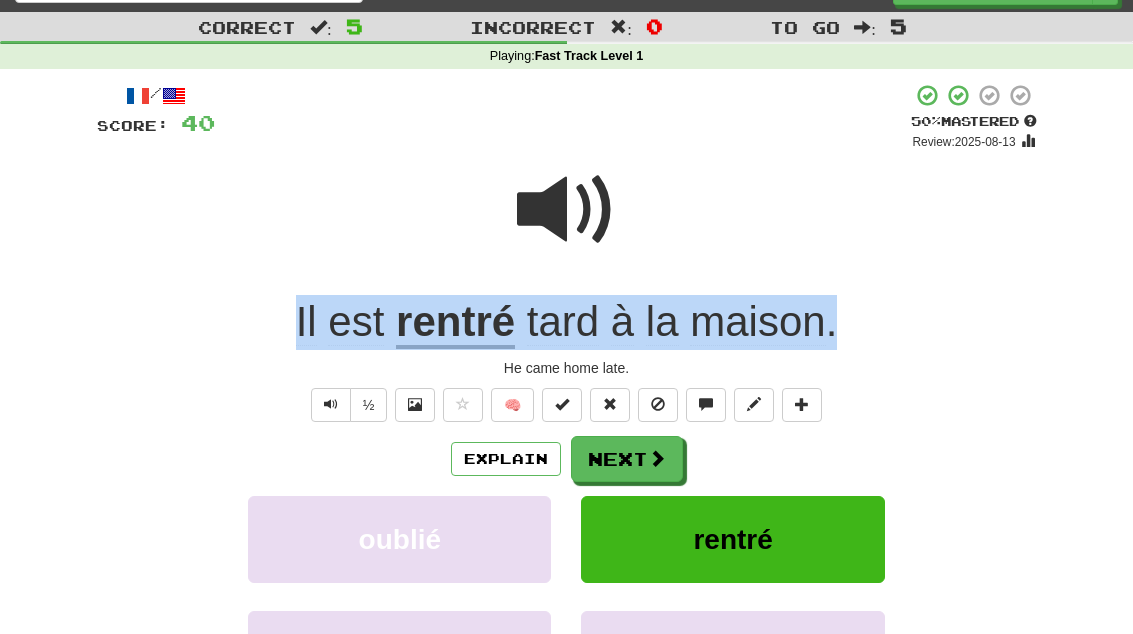 click on "/  Score:   40 + 8 50 %  Mastered Review:  2025-08-13 Il   est   rentré   tard   à   la   maison . He came home late. ½ 🧠 Explain Next oublié rentré assis posé Learn more: oublié rentré assis posé  Help!  Report" at bounding box center (567, 441) 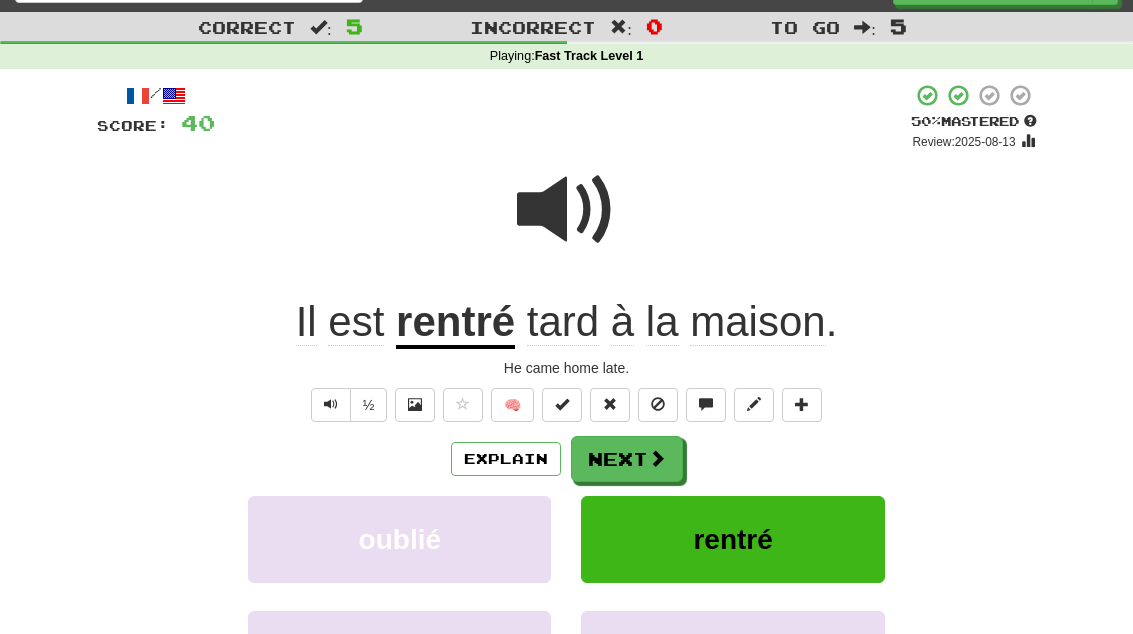 click on "Next" at bounding box center (627, 459) 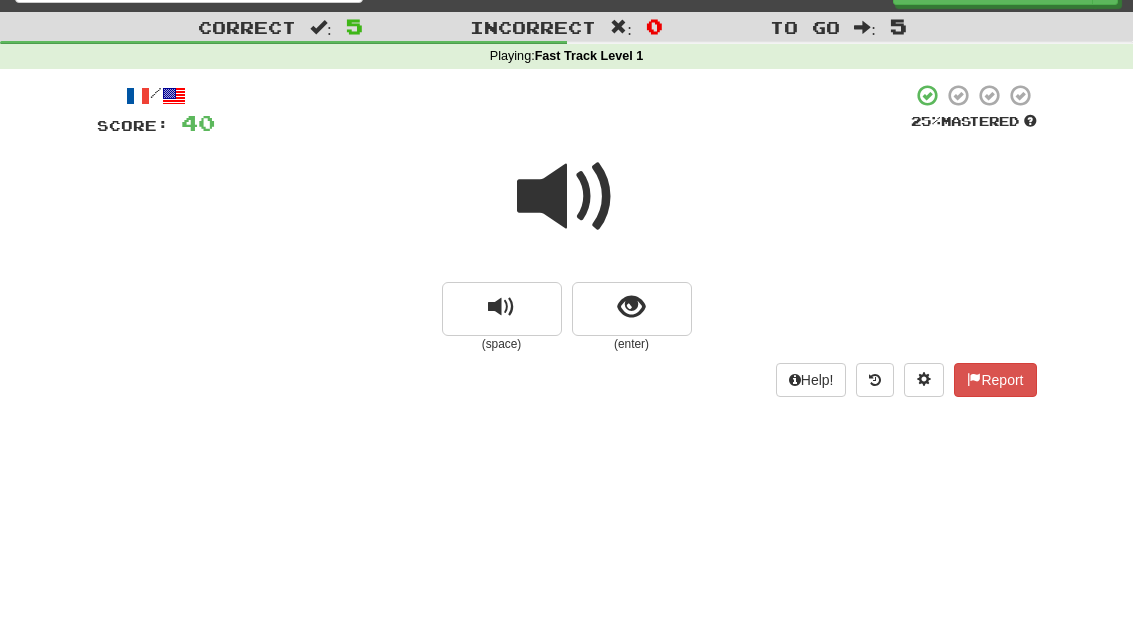 click at bounding box center [567, 197] 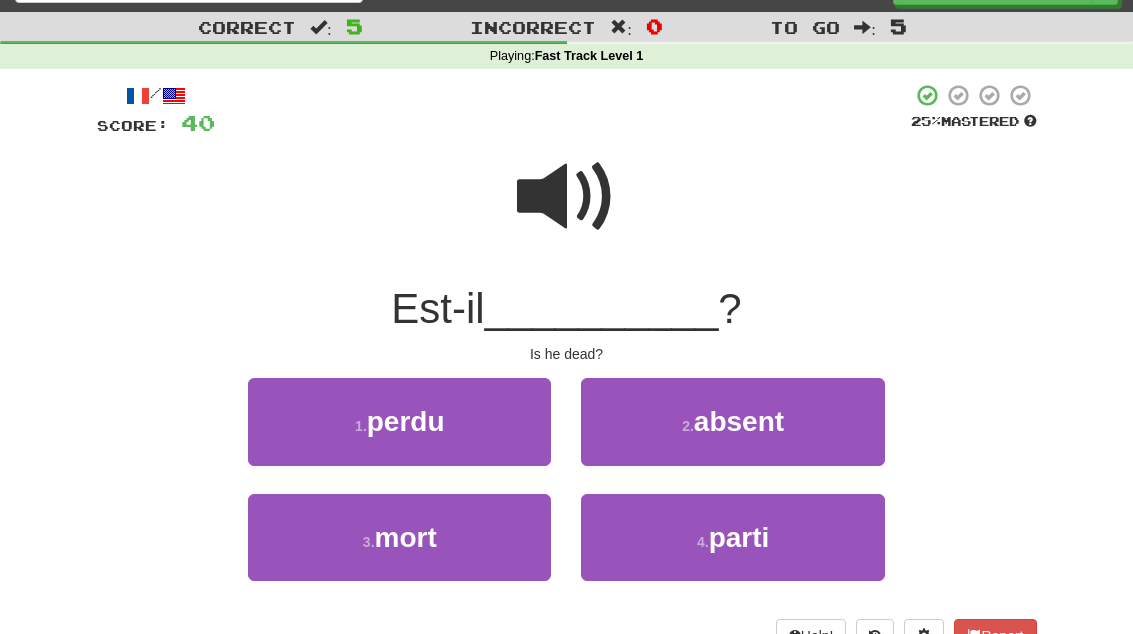 click on "3 .  mort" at bounding box center (399, 537) 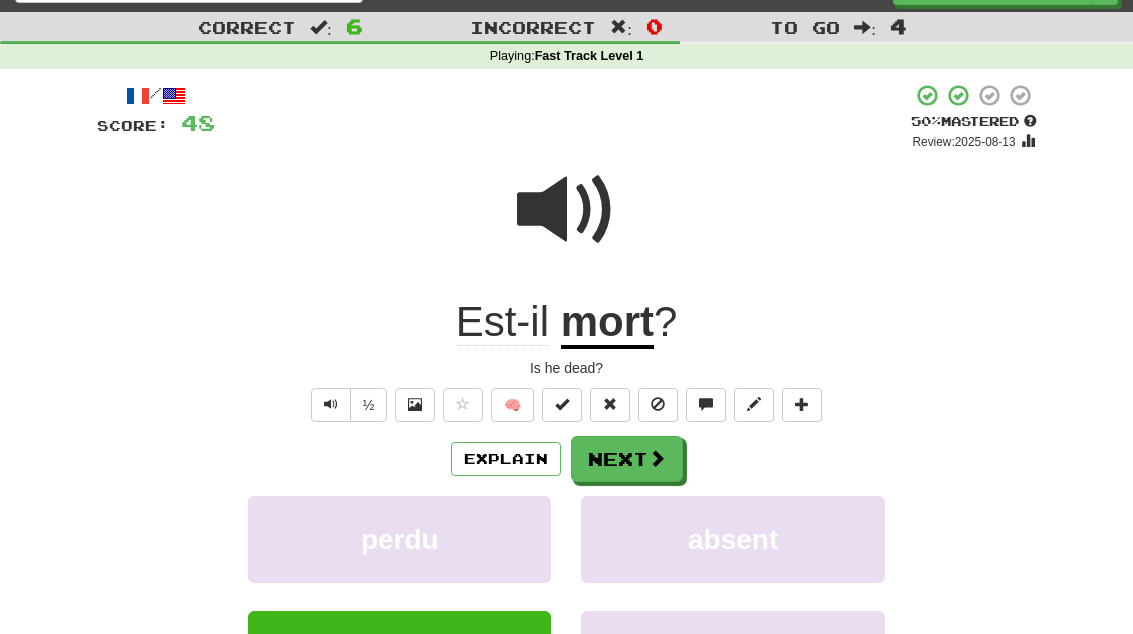 click on "🧠" at bounding box center [512, 405] 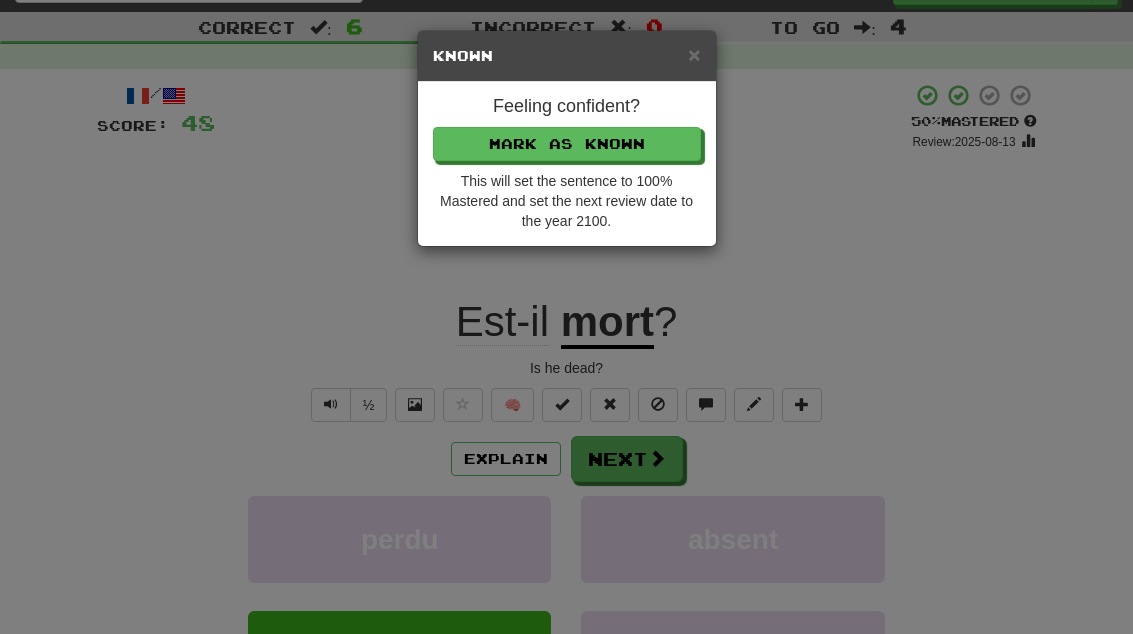 click on "× Known Feeling confident? Mark as Known This will set the sentence to 100% Mastered and set the next review date to the year 2100." at bounding box center (566, 317) 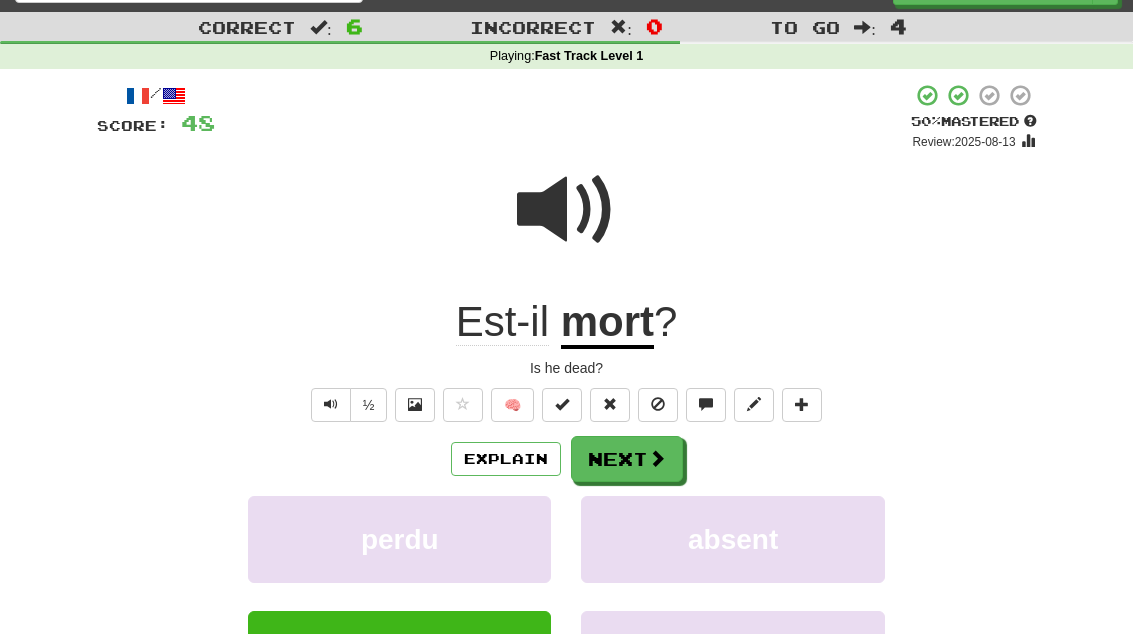 click on "Next" at bounding box center [627, 459] 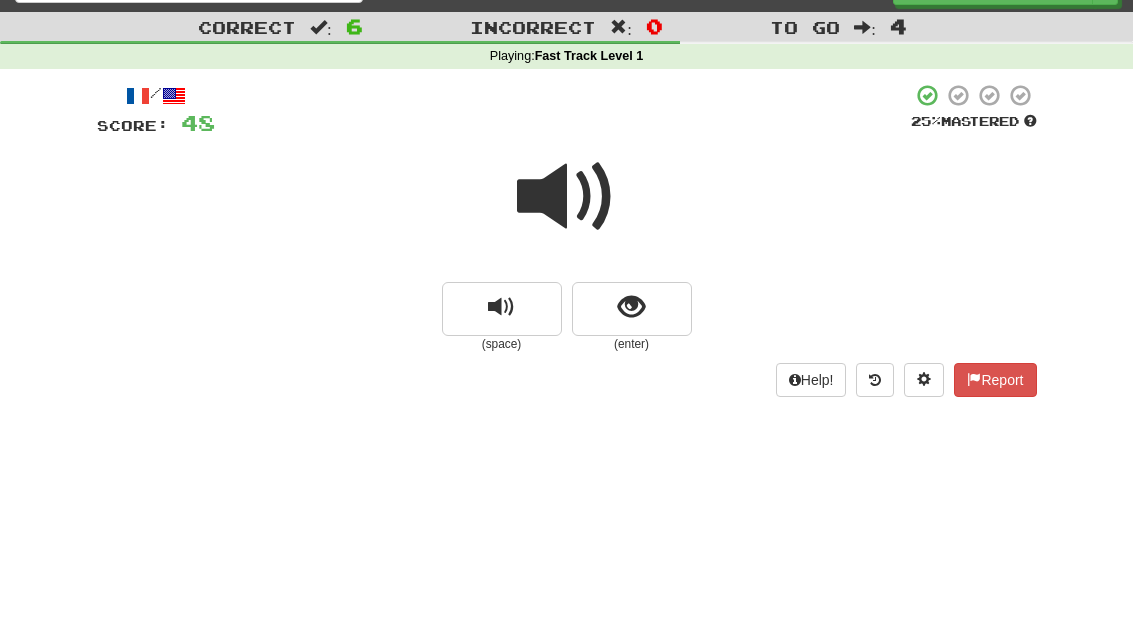 click at bounding box center (632, 309) 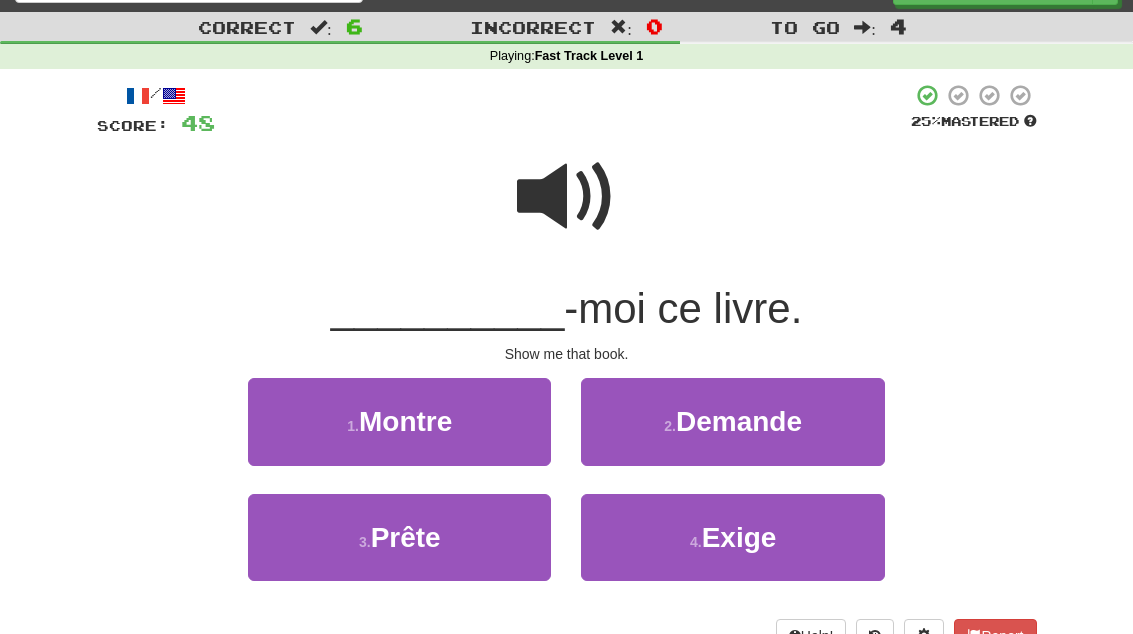 click on "Montre" at bounding box center (405, 421) 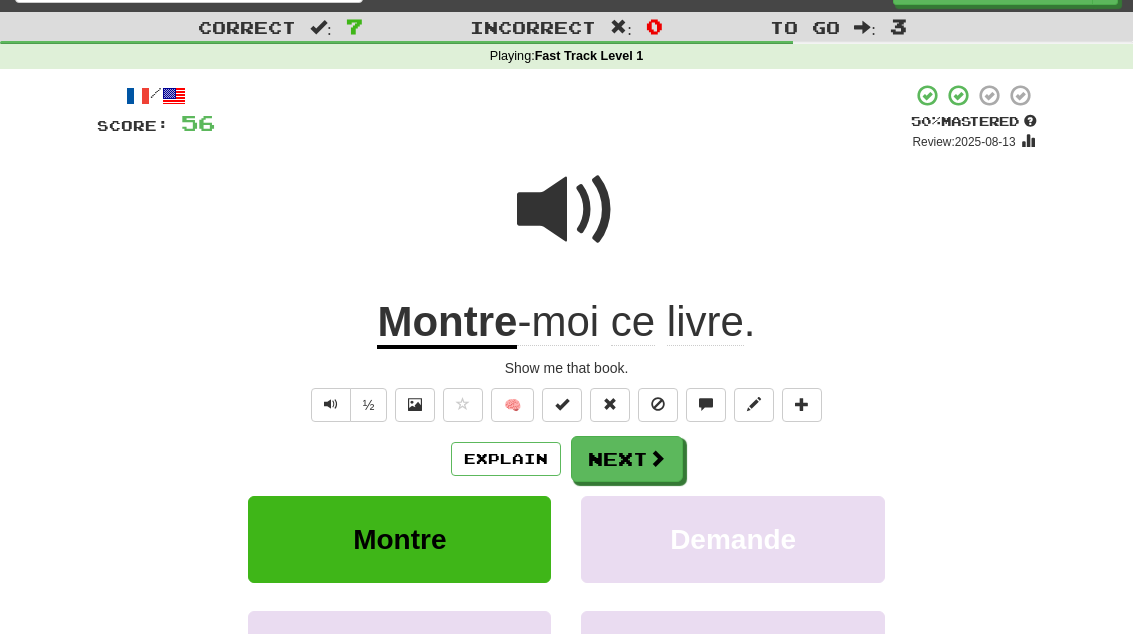 click at bounding box center (567, 210) 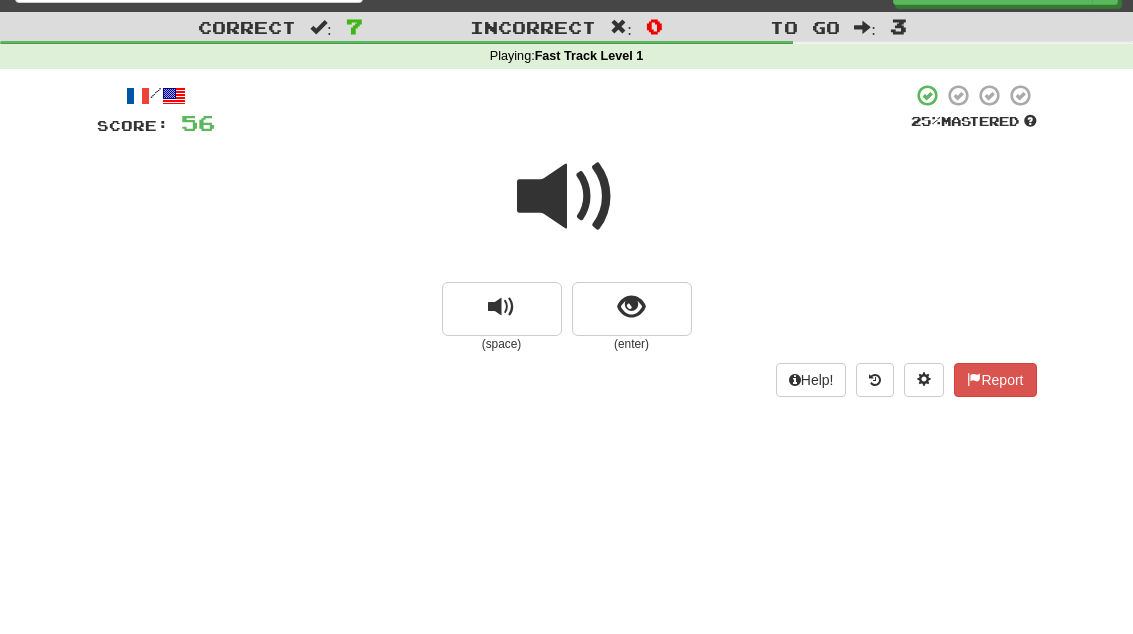 click at bounding box center [567, 197] 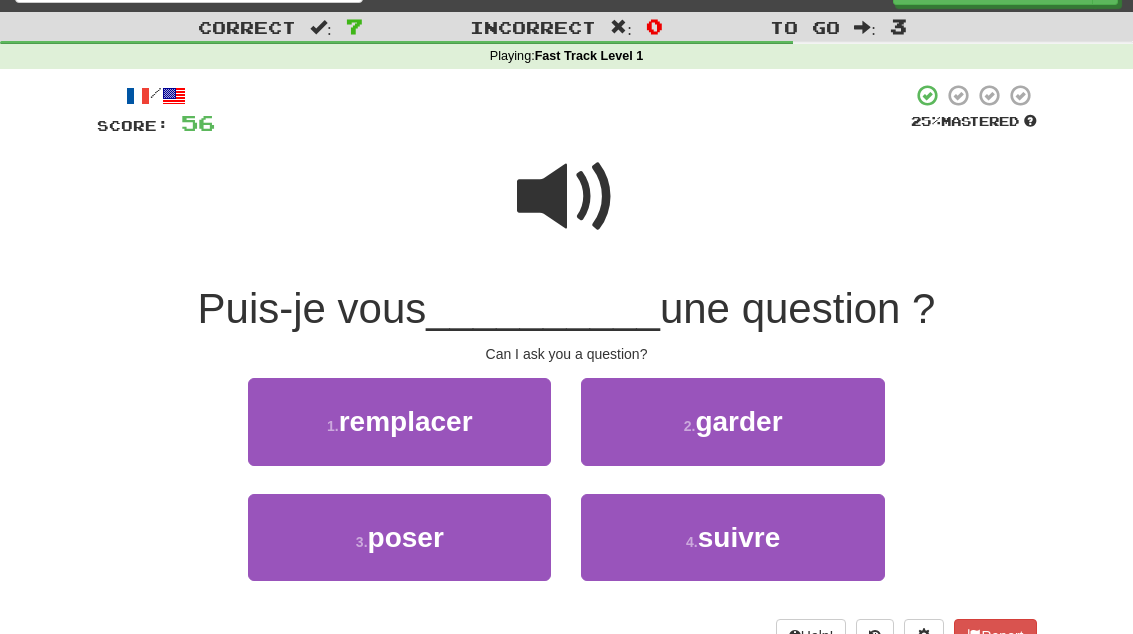 click on "poser" at bounding box center (406, 537) 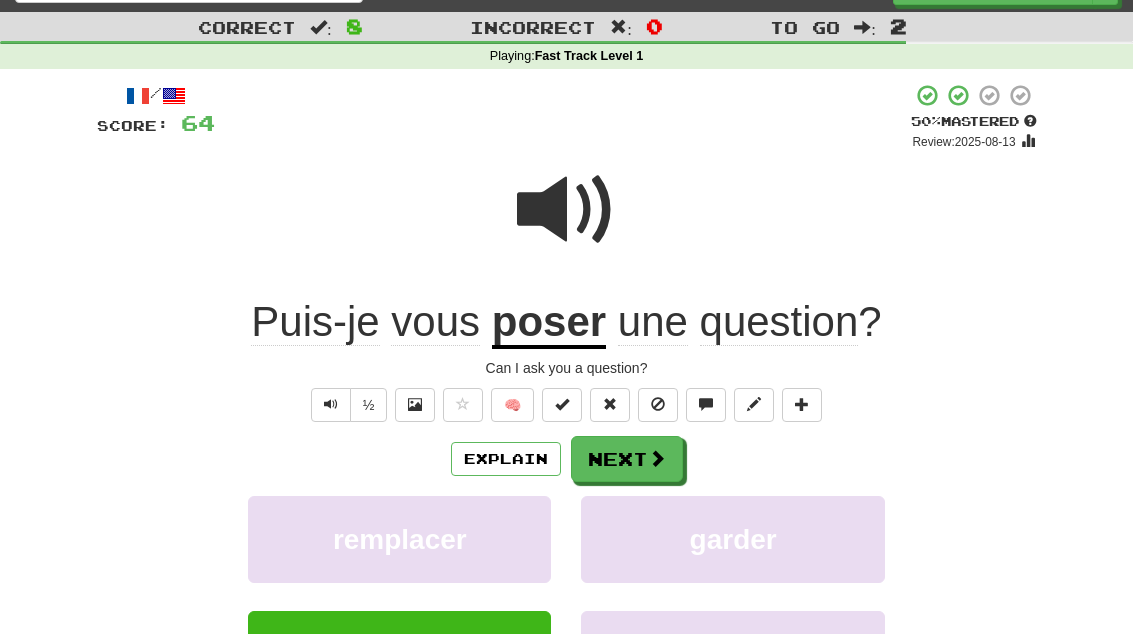 click on "Puis-je   vous   poser   une   question  ?" at bounding box center (567, 322) 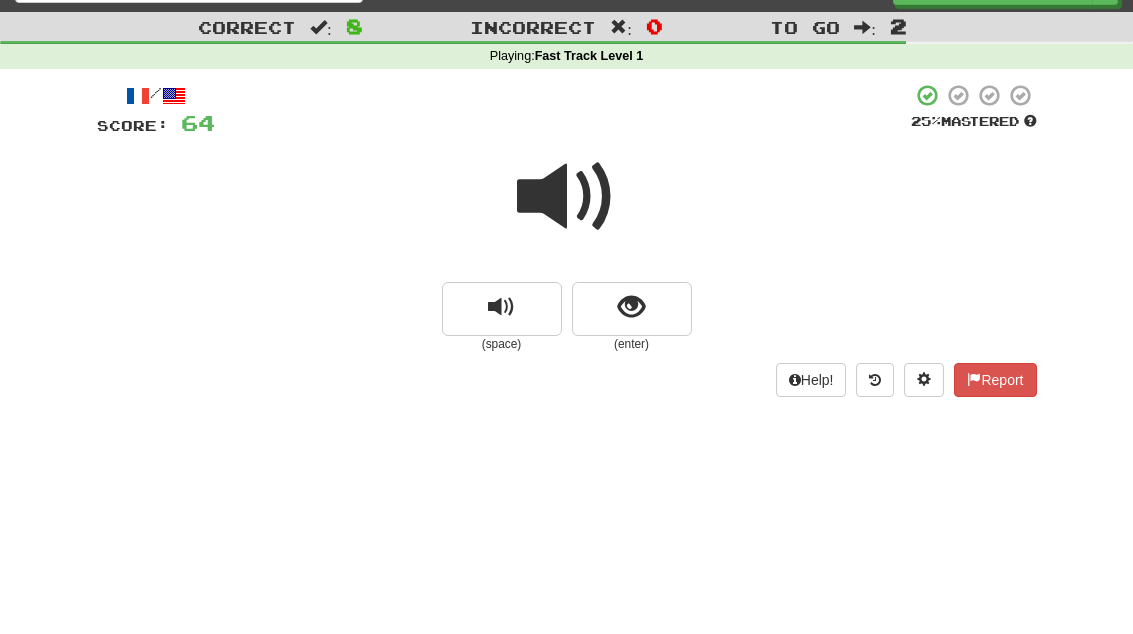 click at bounding box center (567, 197) 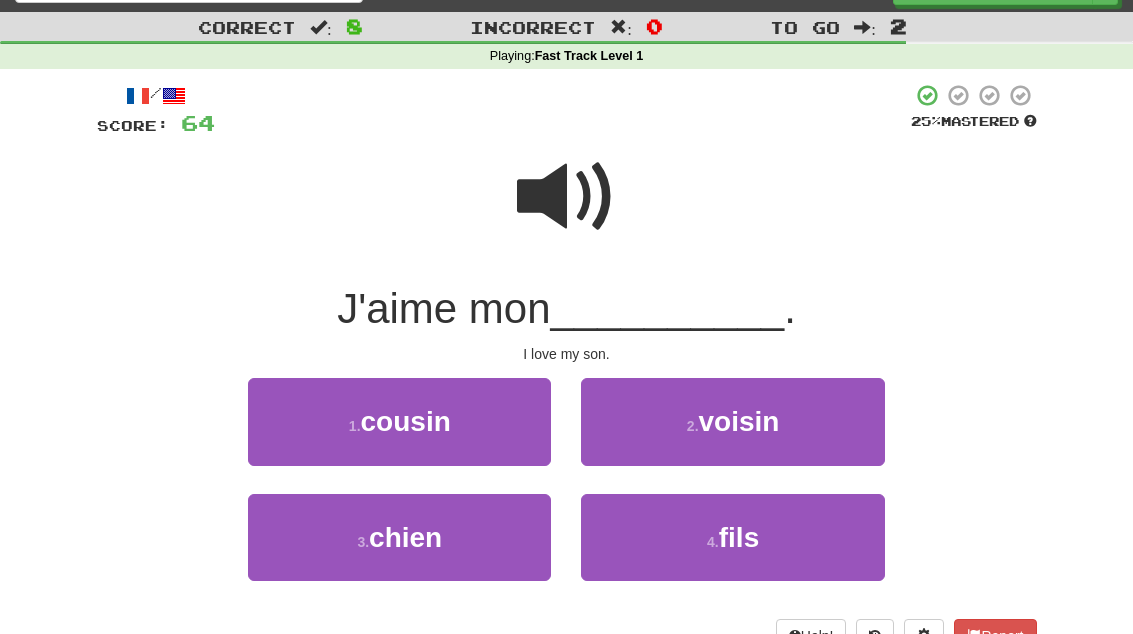 click on "fils" at bounding box center (739, 537) 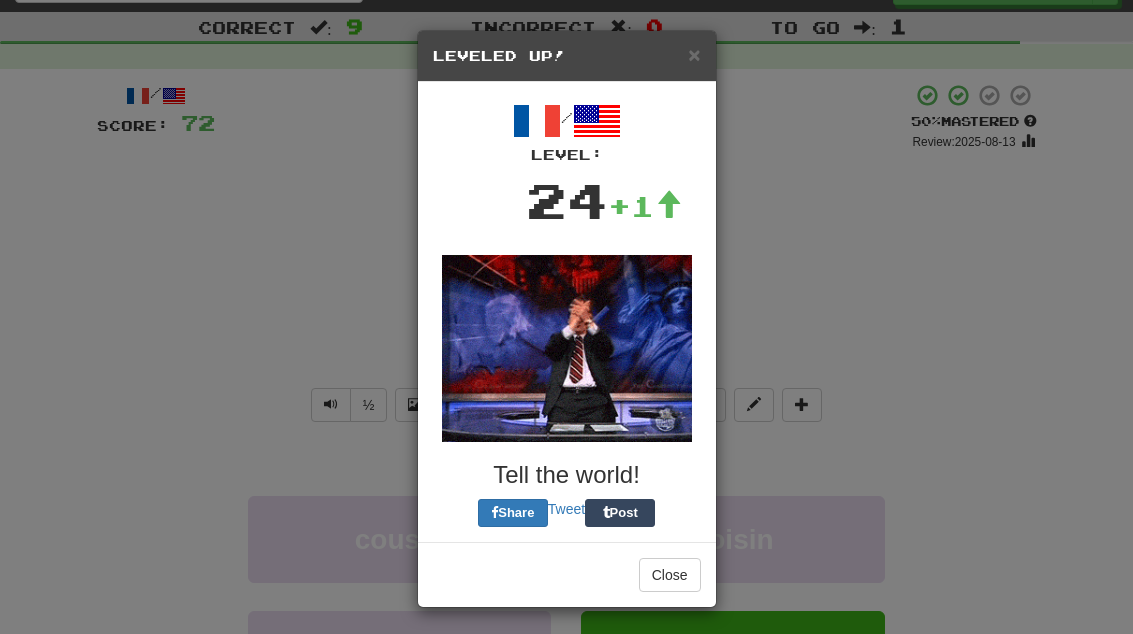 click on "× Leveled Up!  /  Level: 24 +1 Tell the world!  Share Tweet  Post Close" at bounding box center [566, 317] 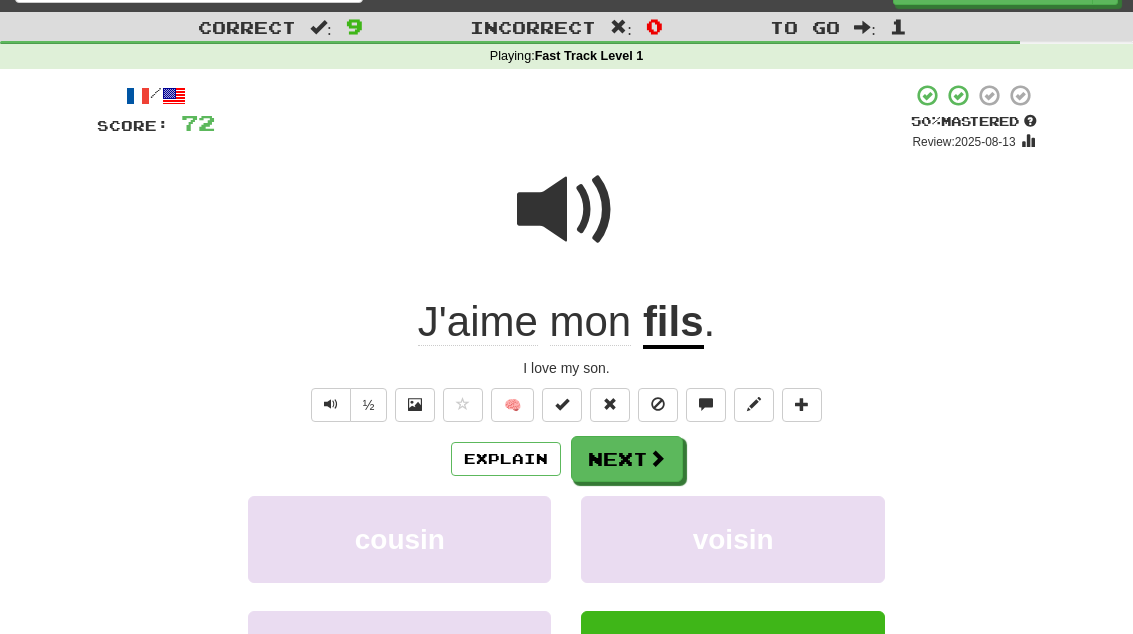 click on "Next" at bounding box center [627, 459] 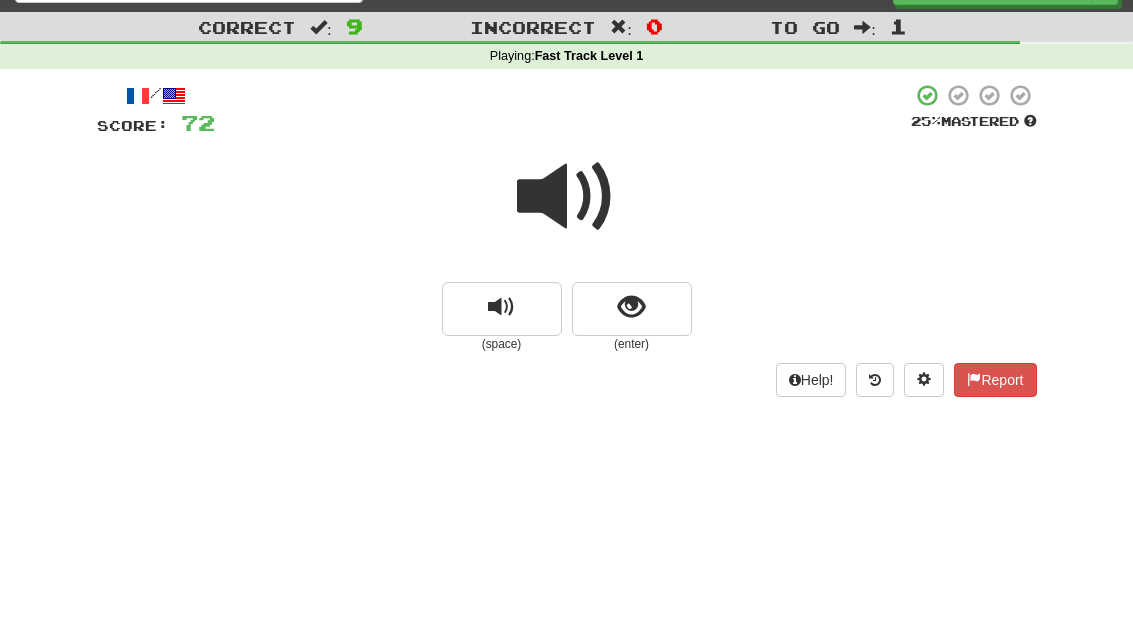 click at bounding box center [502, 309] 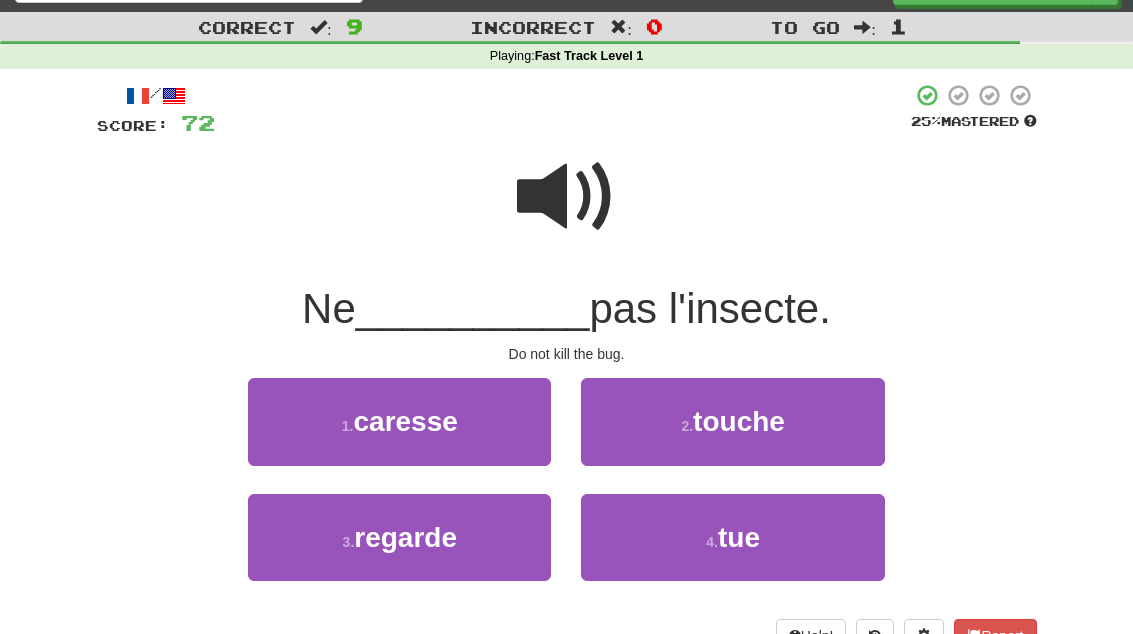 click on "tue" at bounding box center [739, 537] 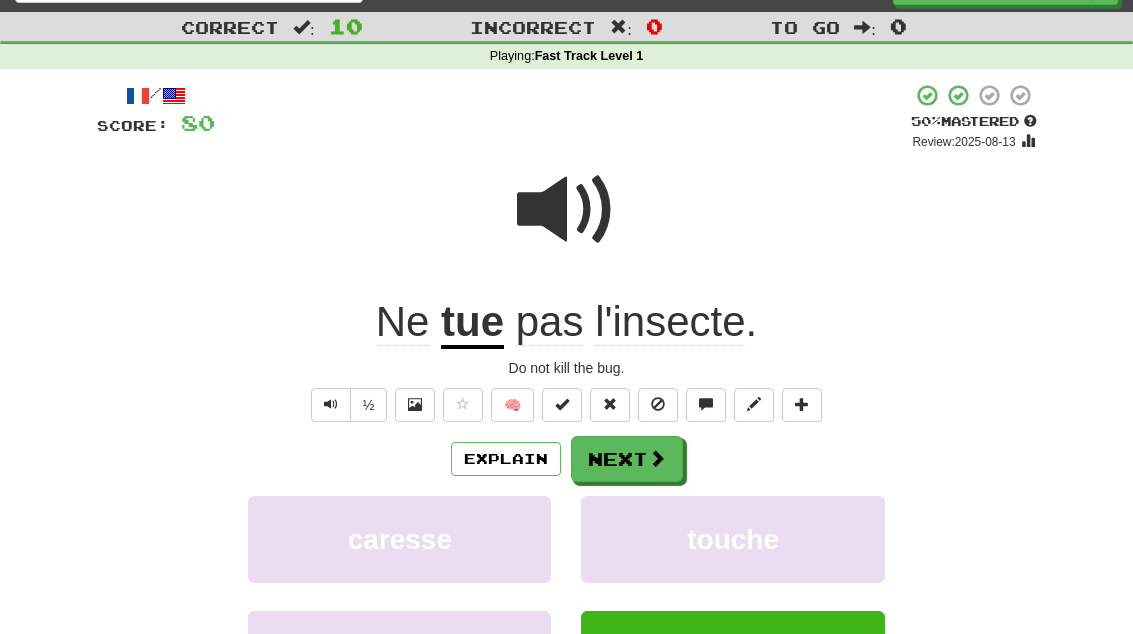 click on "Ne" 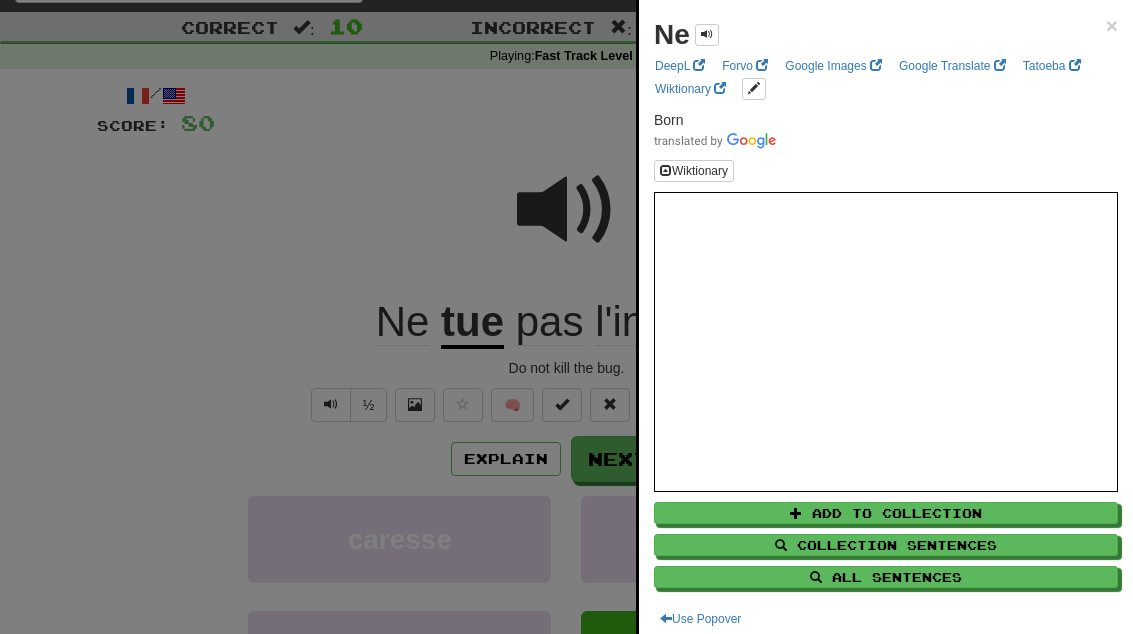 click at bounding box center (566, 317) 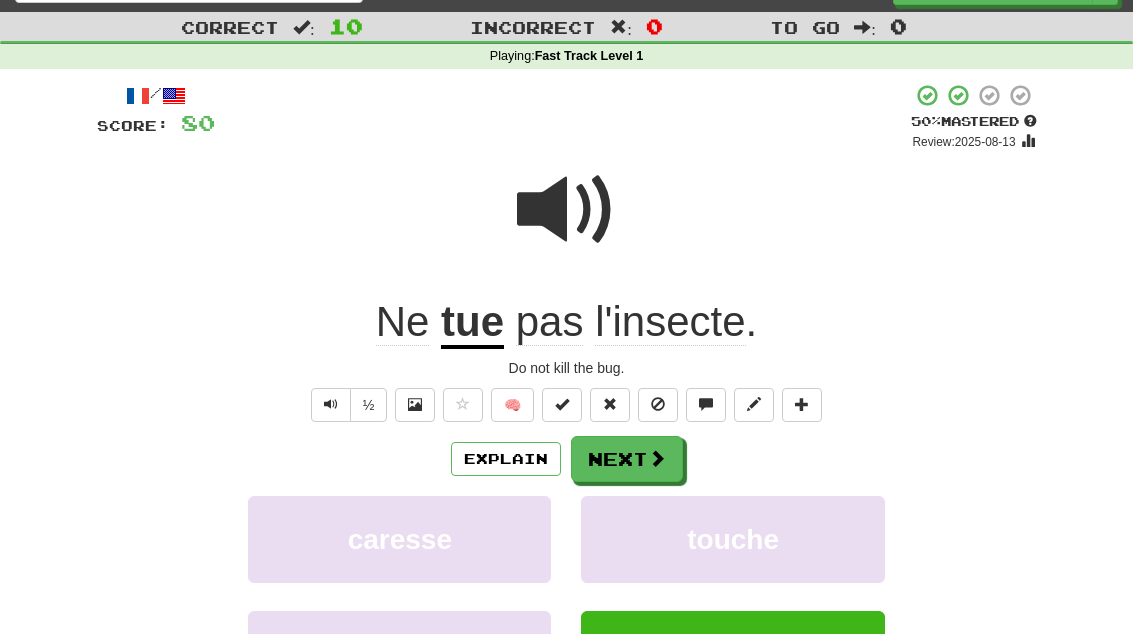 click on "Ne" 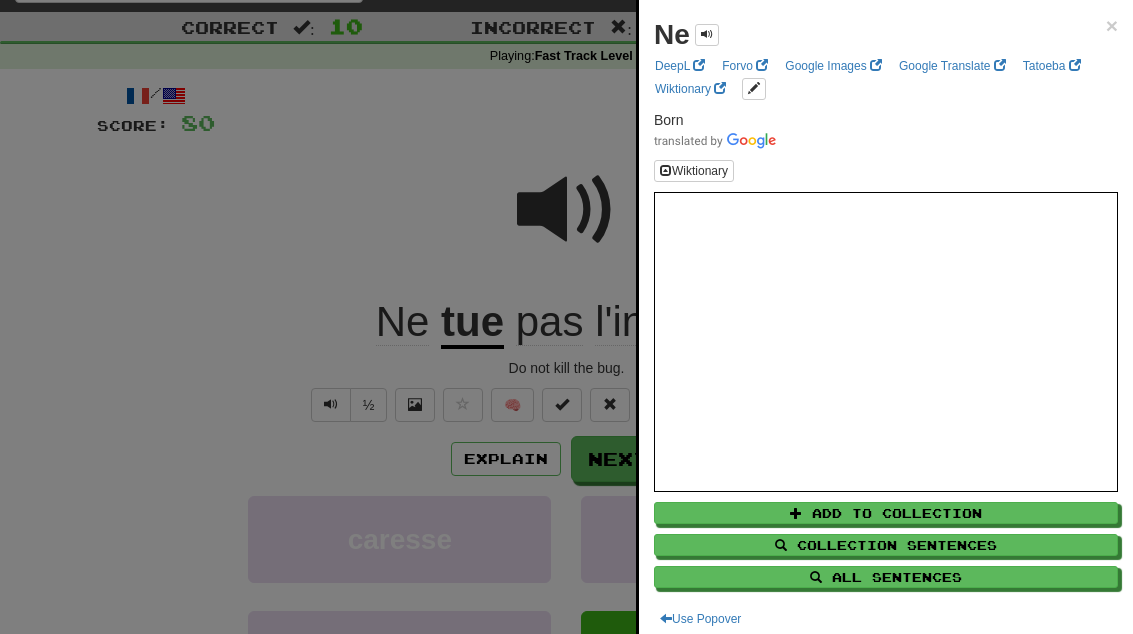 click at bounding box center [566, 317] 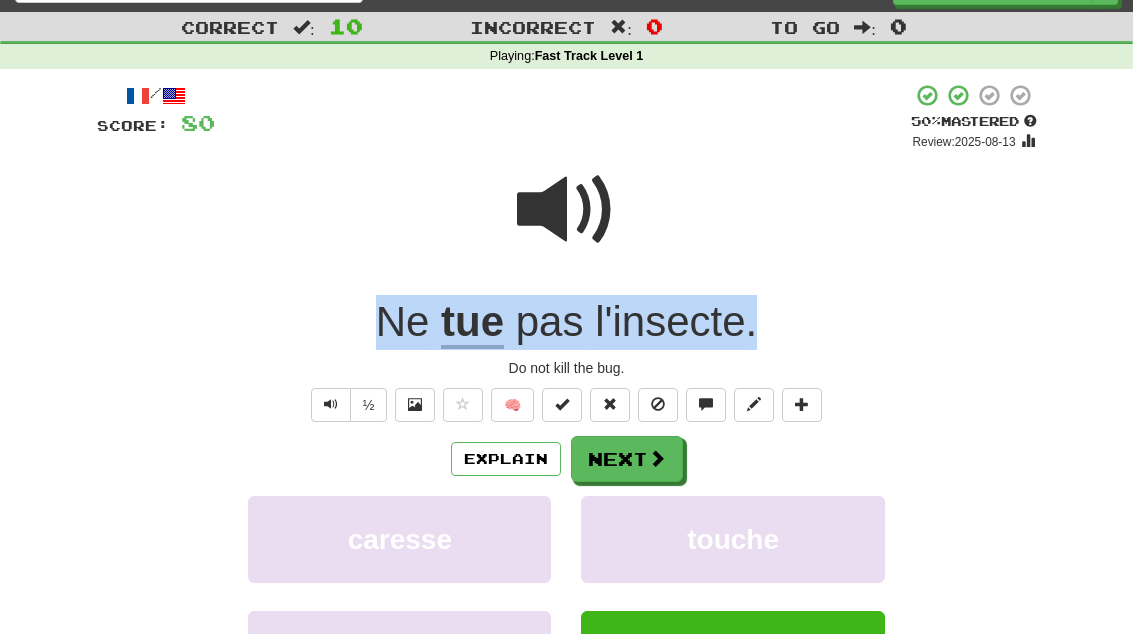 click on "Ne   tue   pas   l'insecte ." at bounding box center [567, 322] 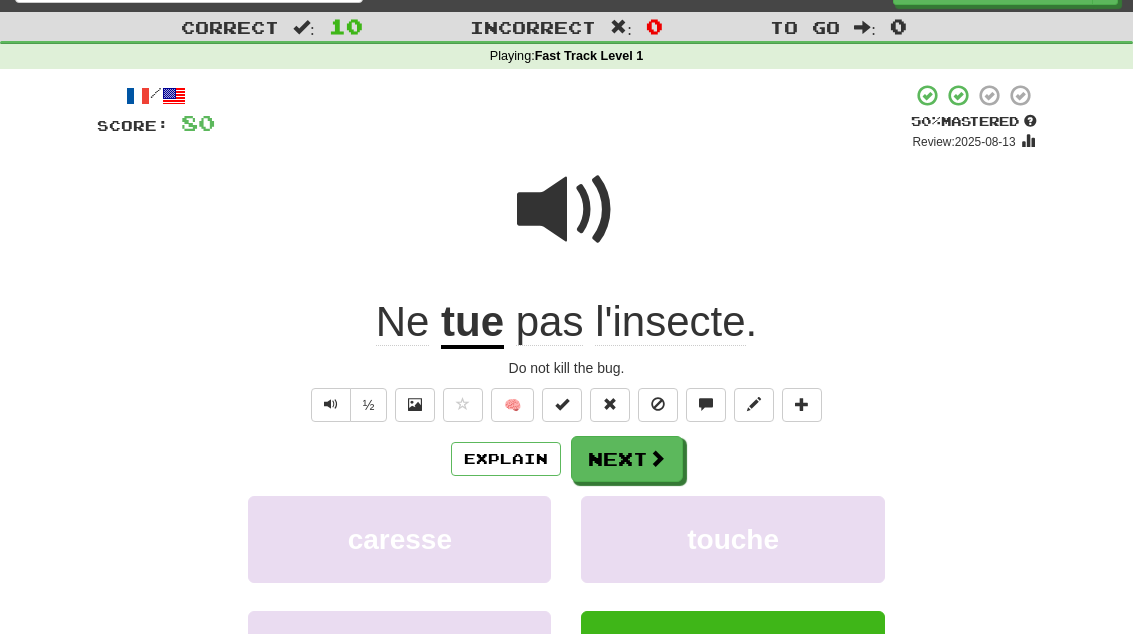 click at bounding box center [567, 210] 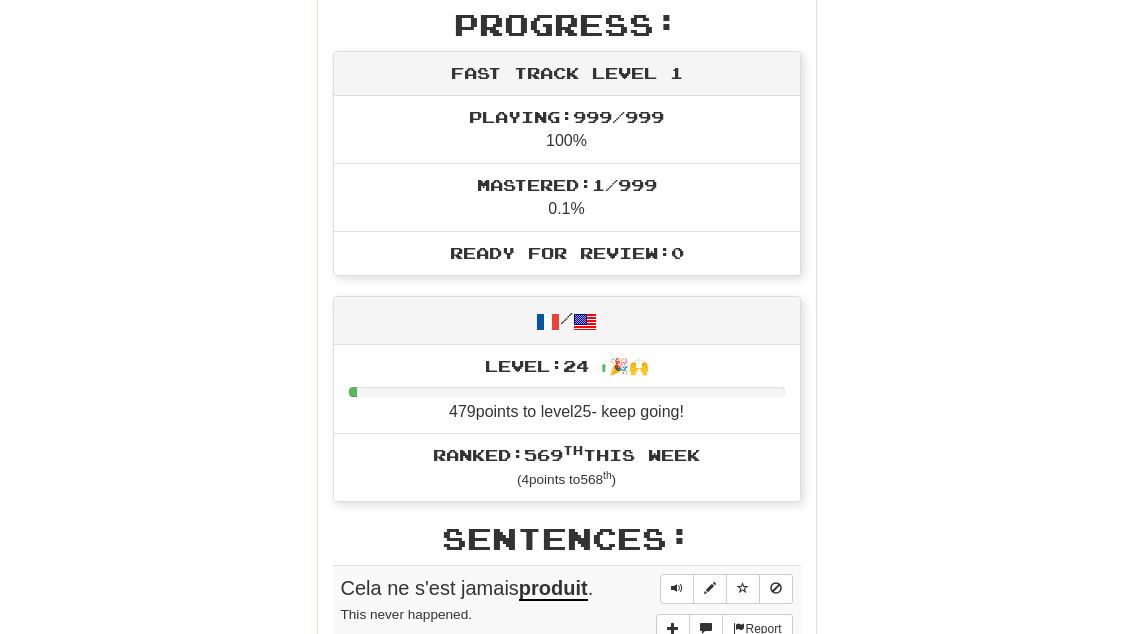 scroll, scrollTop: 510, scrollLeft: 0, axis: vertical 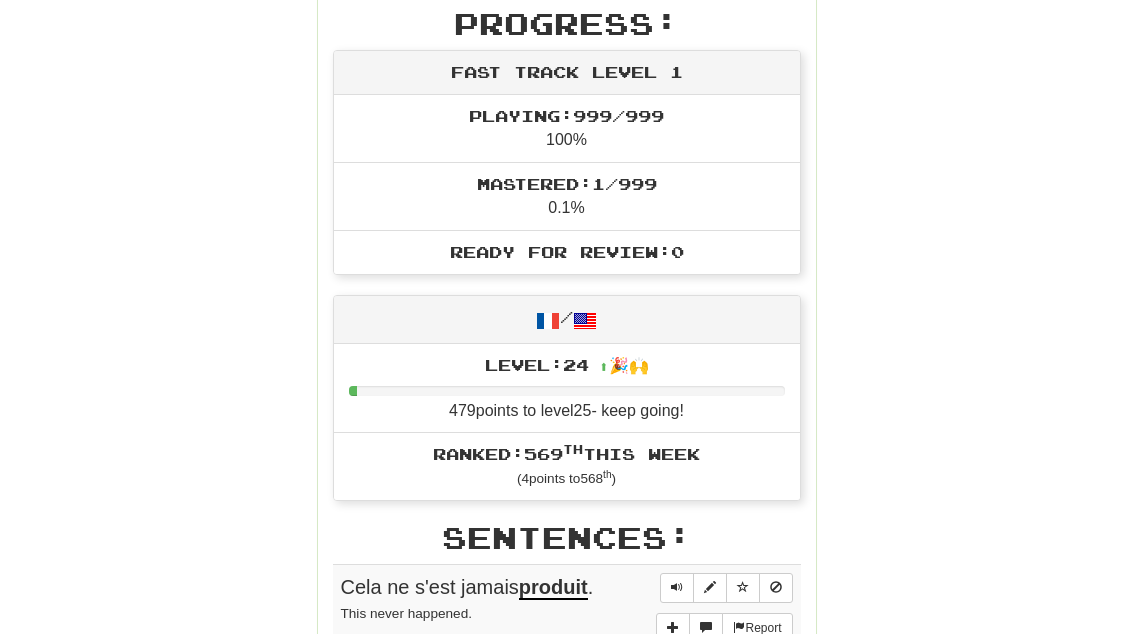 click at bounding box center [677, 587] 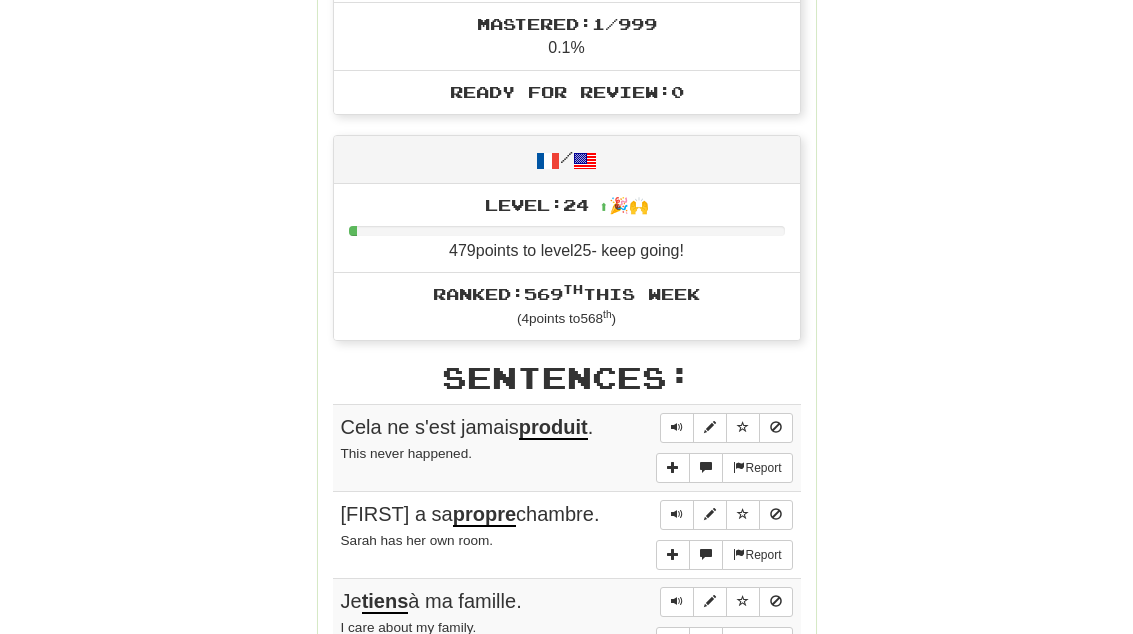 scroll, scrollTop: 675, scrollLeft: 0, axis: vertical 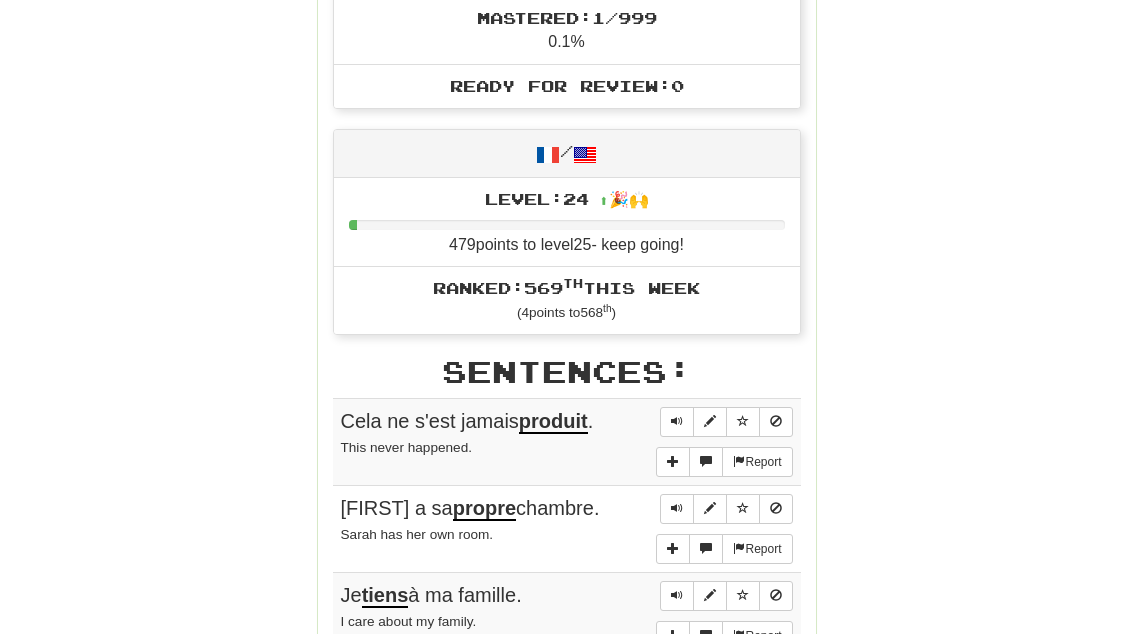 click at bounding box center (677, 509) 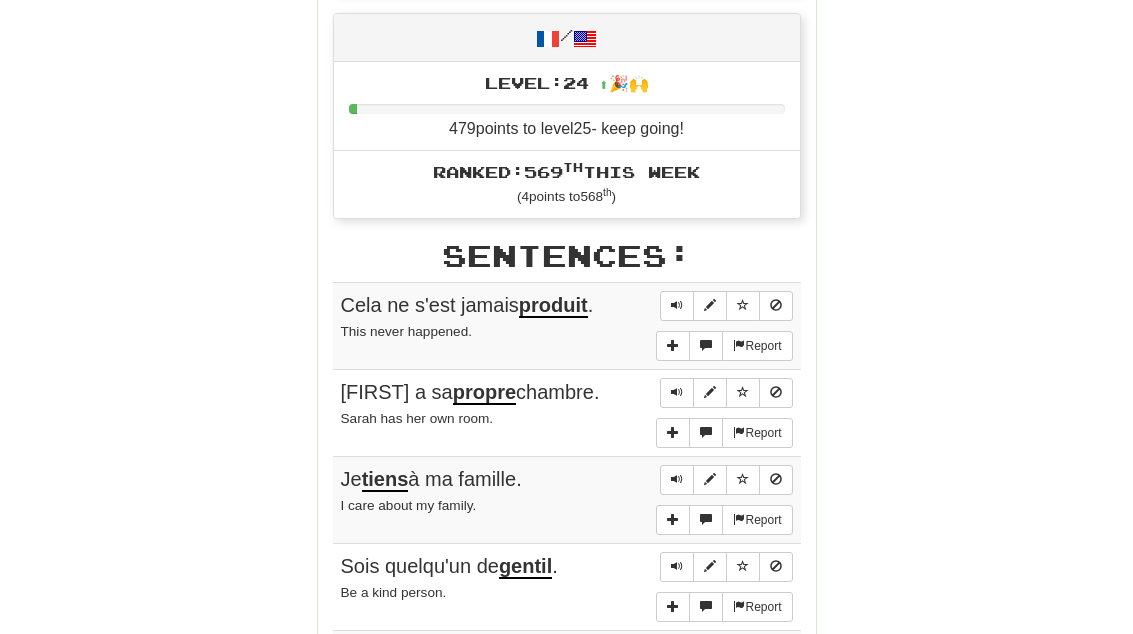 scroll, scrollTop: 792, scrollLeft: 0, axis: vertical 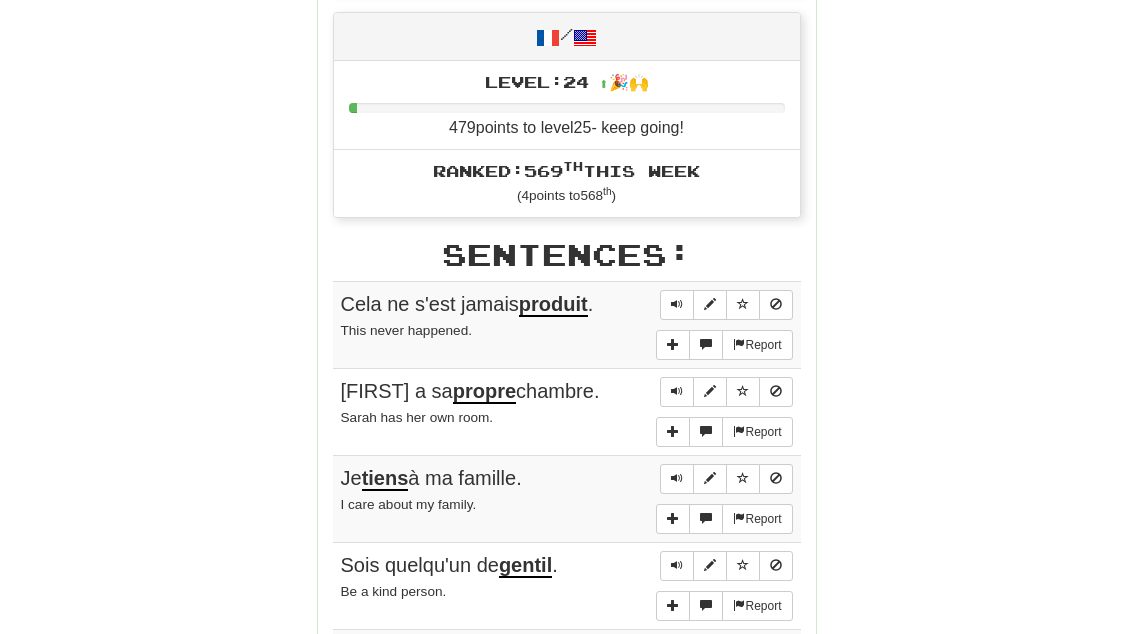 click at bounding box center (677, 478) 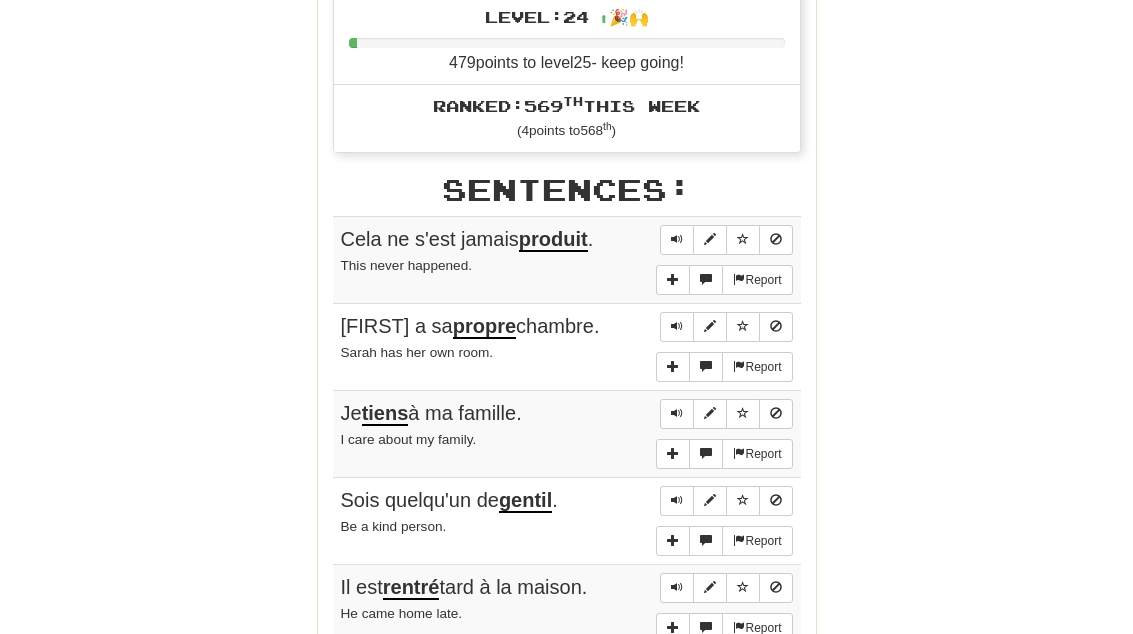 scroll, scrollTop: 859, scrollLeft: 0, axis: vertical 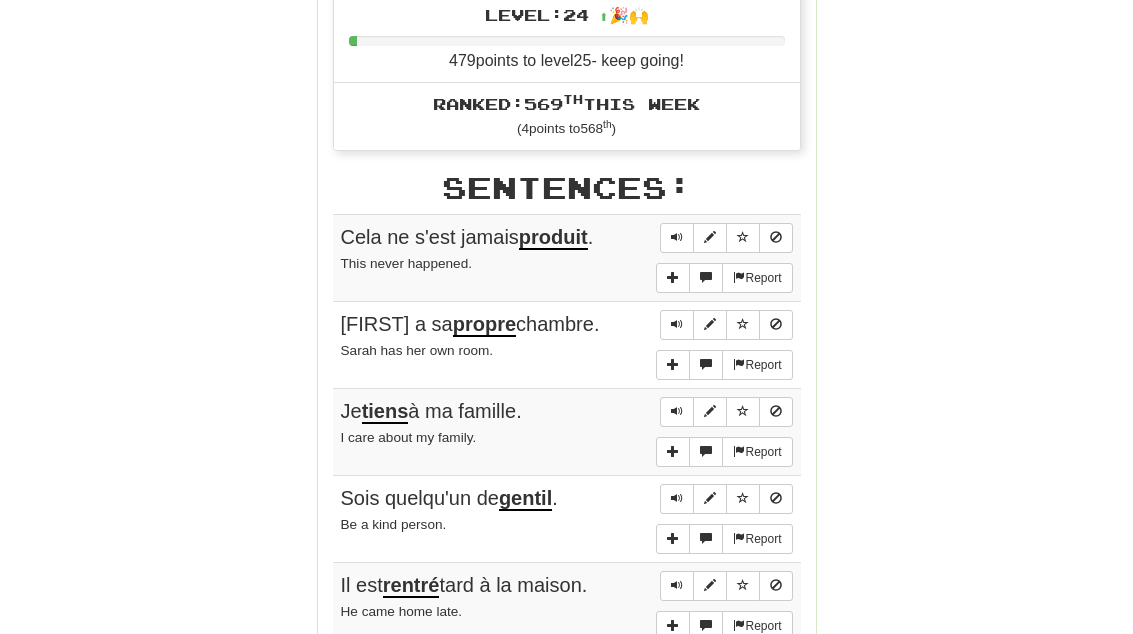 click at bounding box center [677, 499] 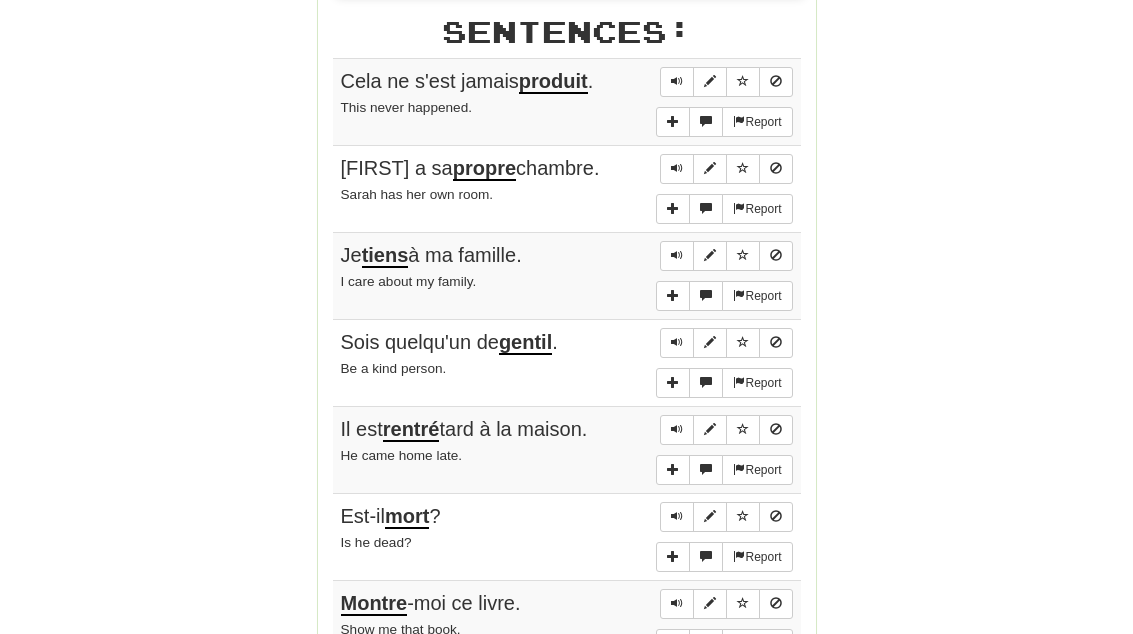 scroll, scrollTop: 1016, scrollLeft: 0, axis: vertical 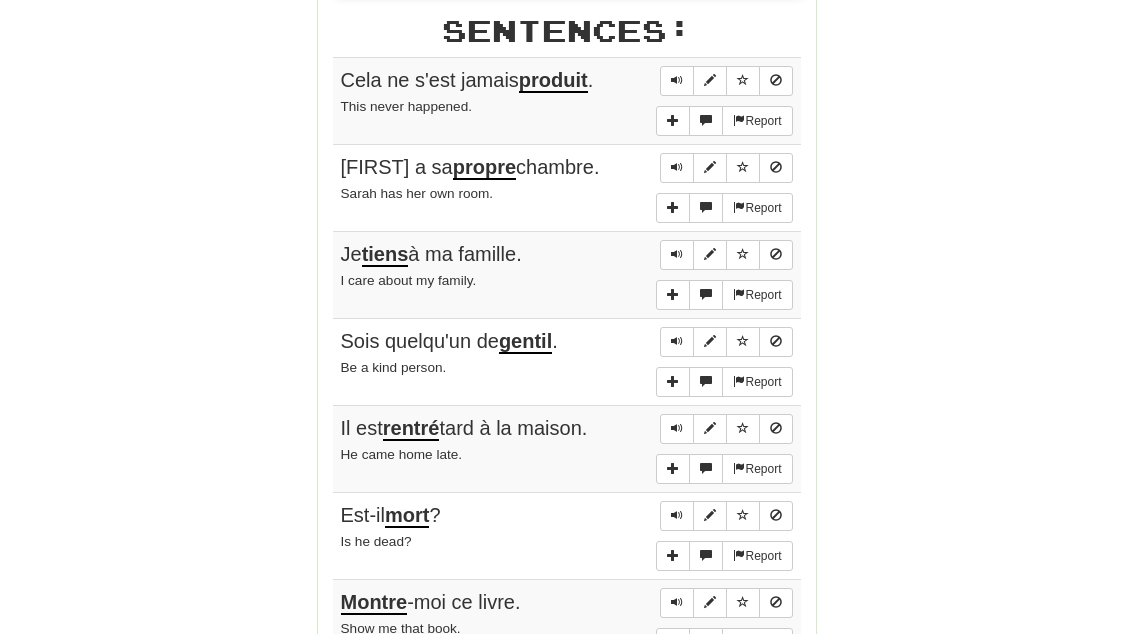click at bounding box center [677, 429] 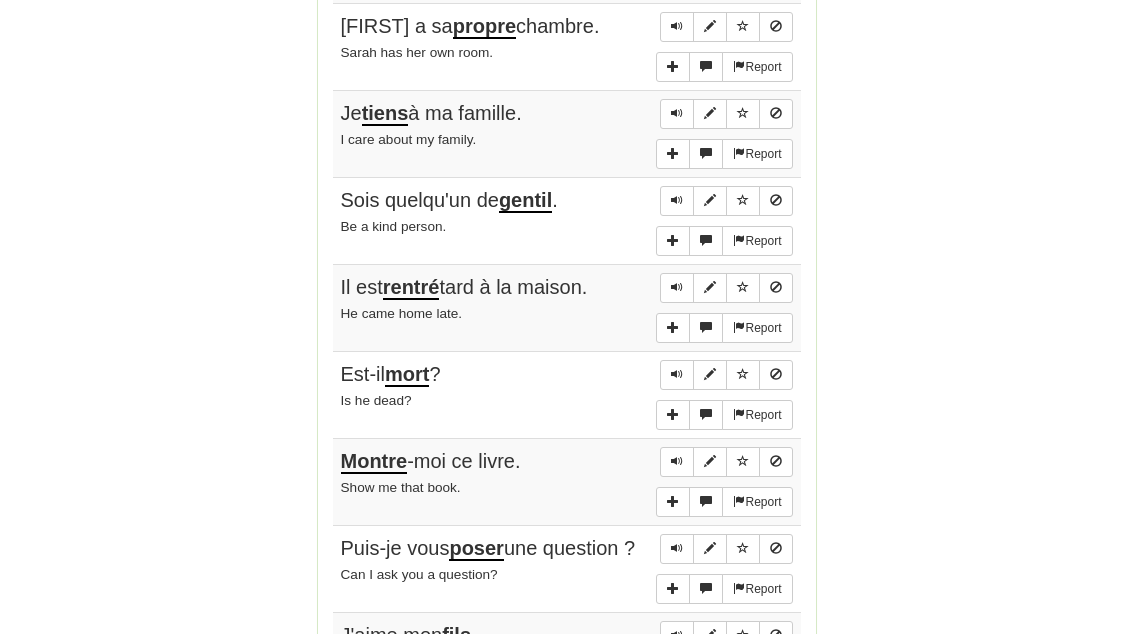 scroll, scrollTop: 1158, scrollLeft: 0, axis: vertical 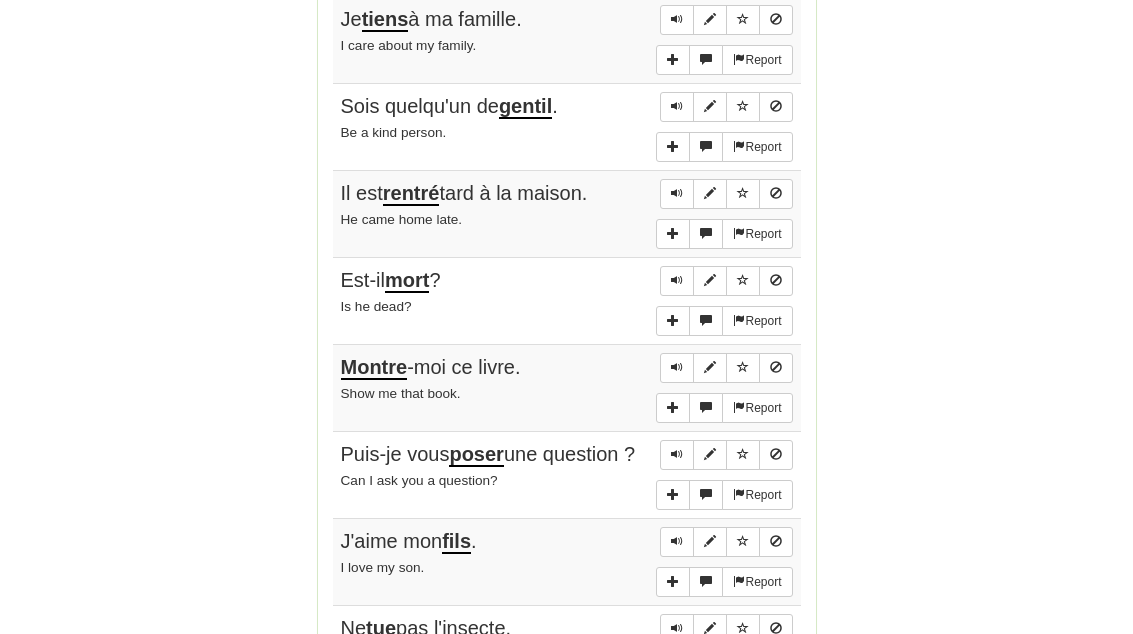 click at bounding box center [677, 368] 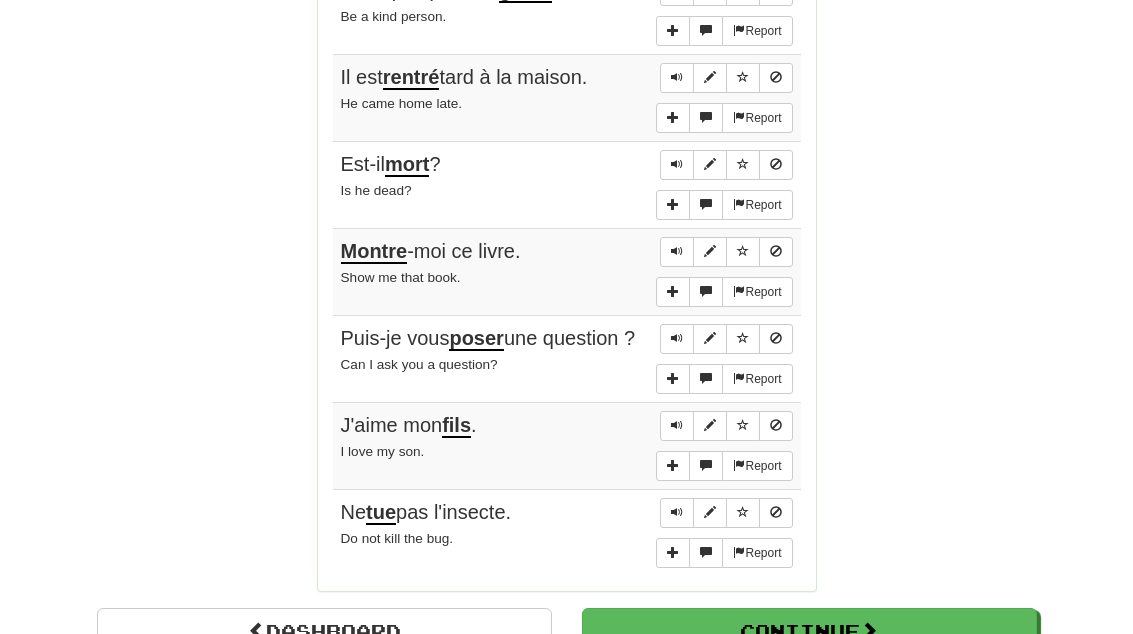 scroll, scrollTop: 1368, scrollLeft: 0, axis: vertical 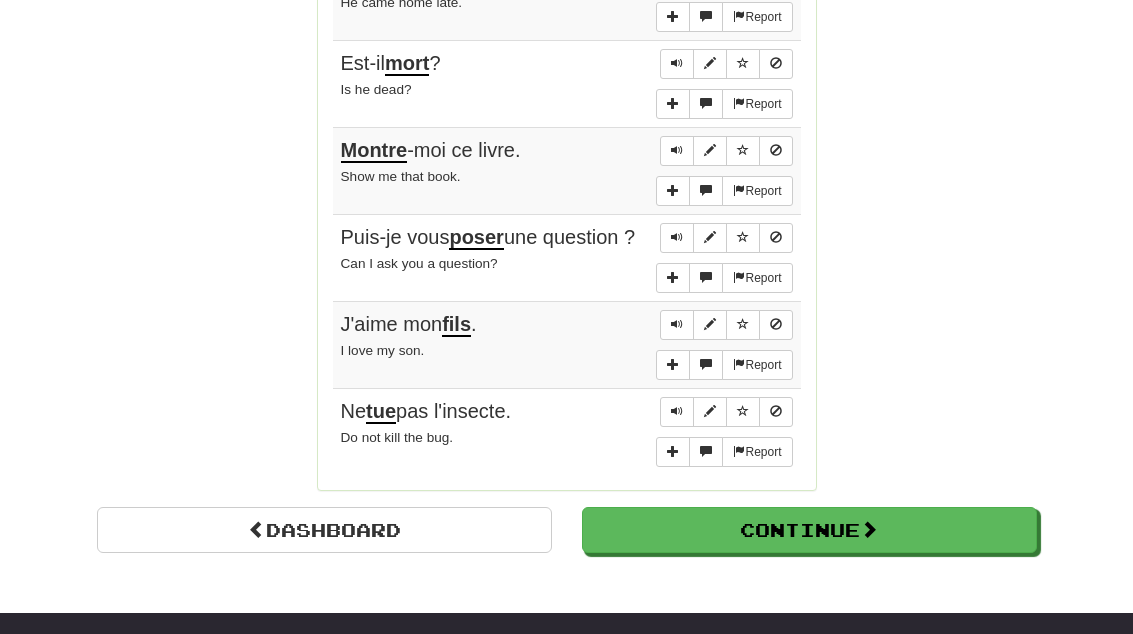 click at bounding box center (677, 411) 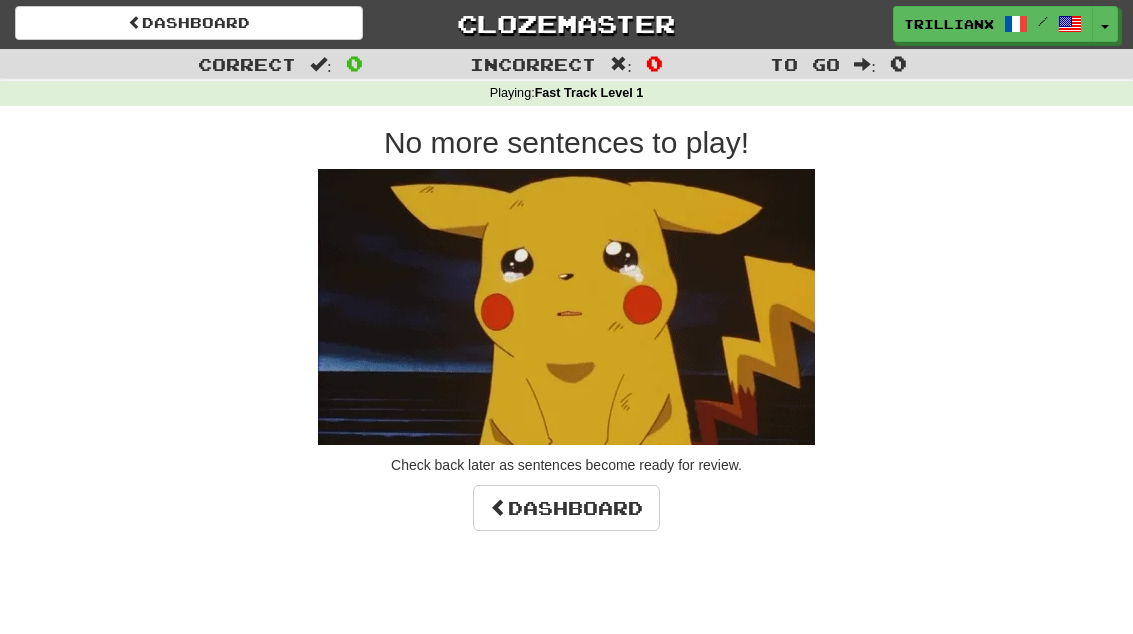 scroll, scrollTop: 0, scrollLeft: 0, axis: both 